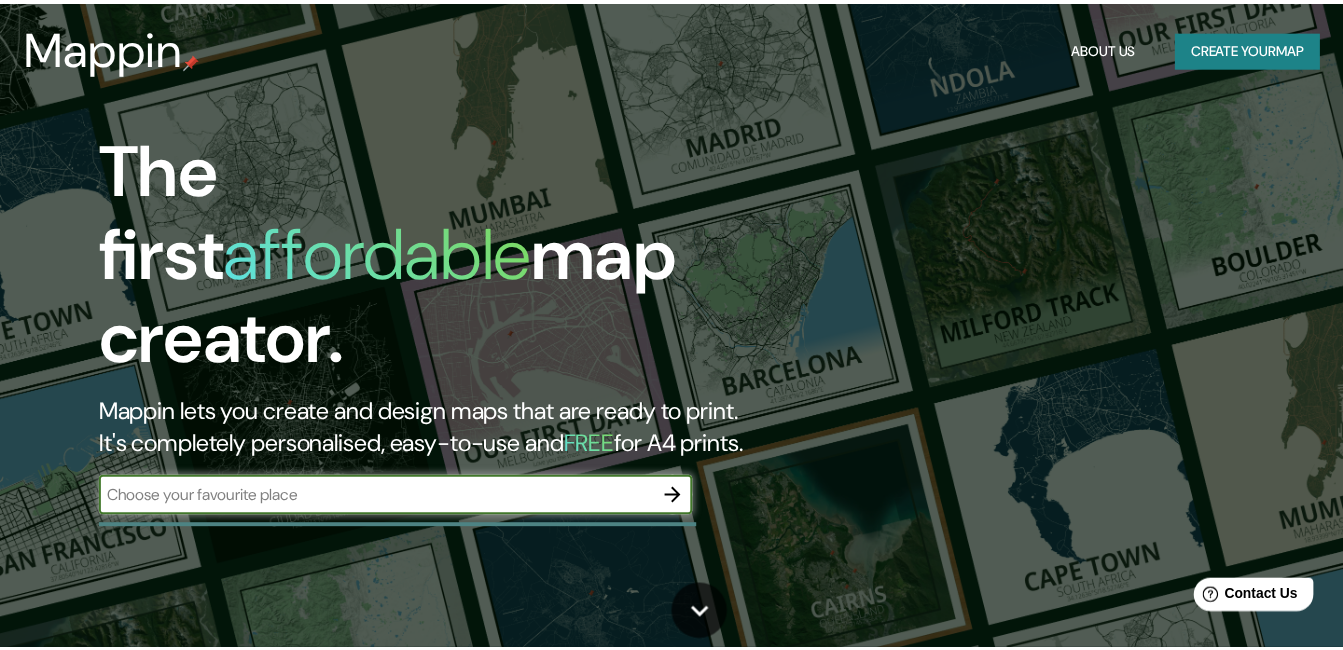 scroll, scrollTop: 0, scrollLeft: 0, axis: both 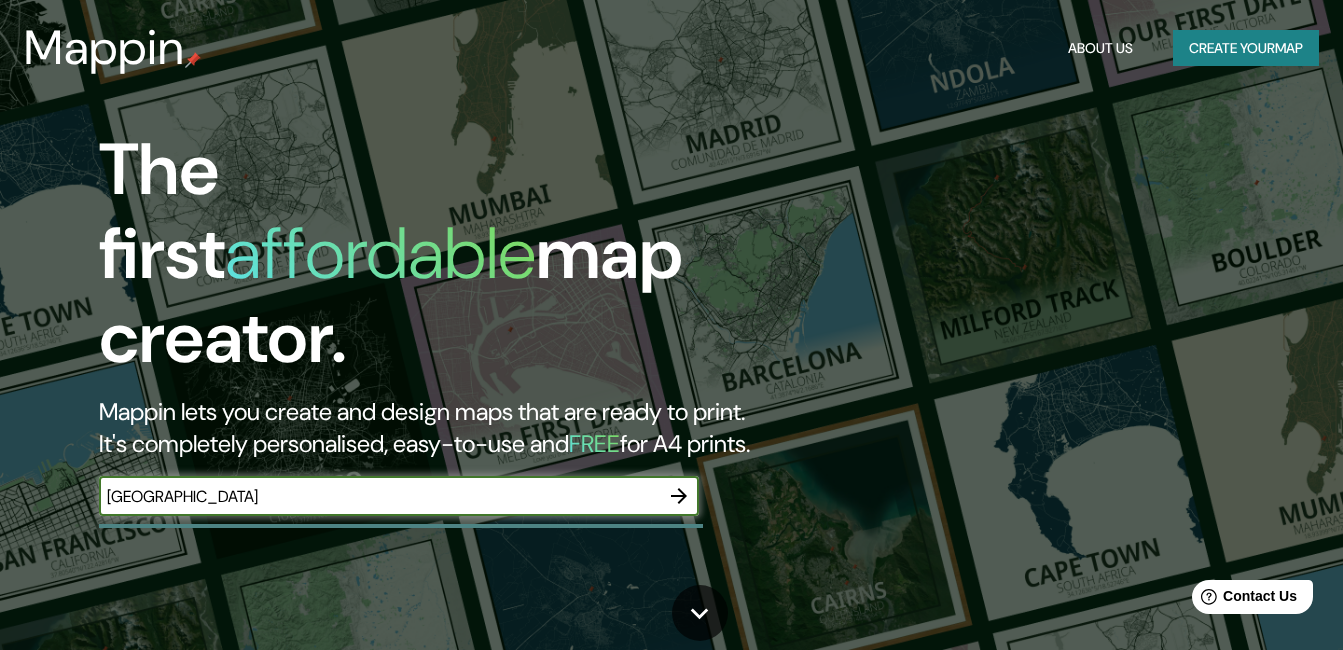 type on "[GEOGRAPHIC_DATA]" 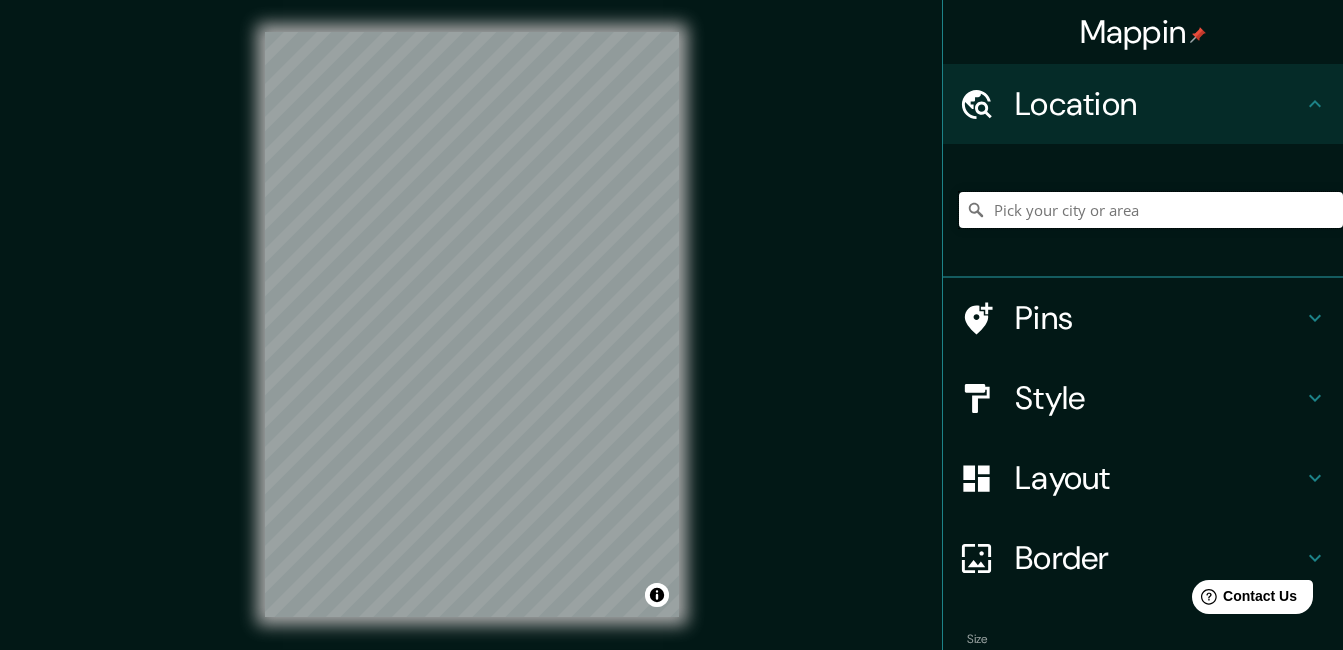 click at bounding box center [1151, 210] 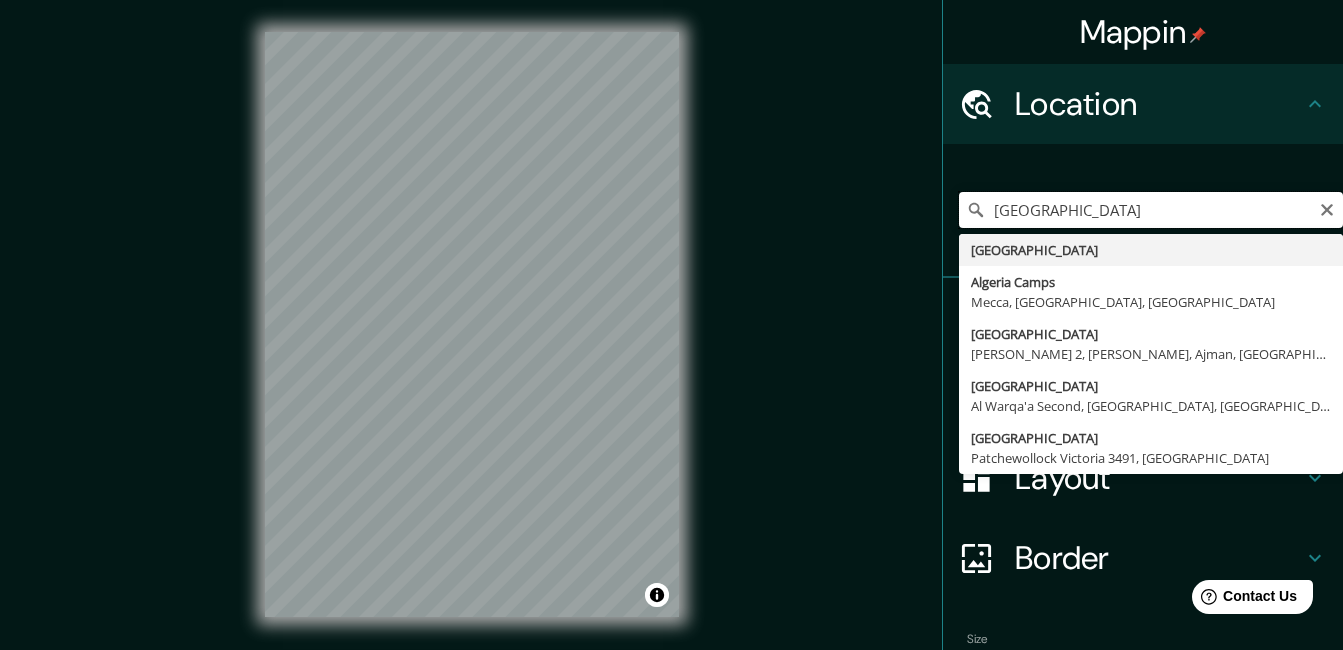 scroll, scrollTop: 115, scrollLeft: 0, axis: vertical 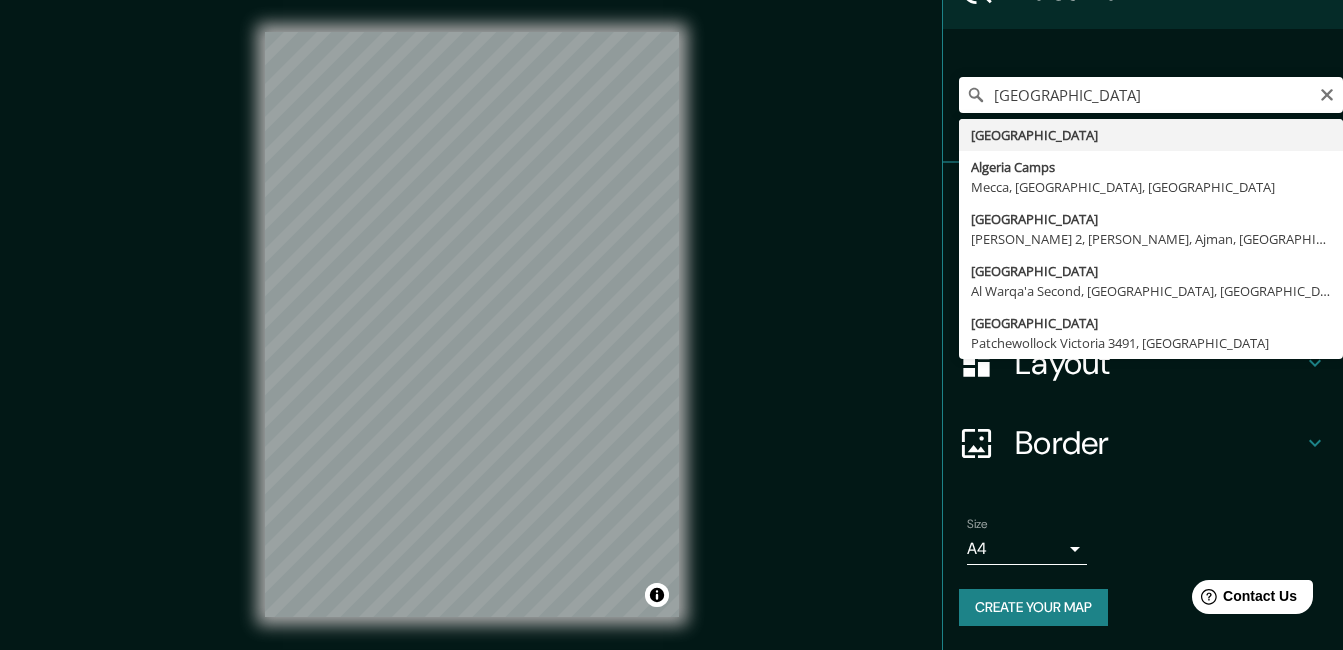 click on "Location [GEOGRAPHIC_DATA] [GEOGRAPHIC_DATA] [GEOGRAPHIC_DATA] Camps  [GEOGRAPHIC_DATA], [GEOGRAPHIC_DATA], [GEOGRAPHIC_DATA] [GEOGRAPHIC_DATA] [GEOGRAPHIC_DATA][PERSON_NAME], [GEOGRAPHIC_DATA], [GEOGRAPHIC_DATA] [GEOGRAPHIC_DATA]  [GEOGRAPHIC_DATA], [GEOGRAPHIC_DATA], [GEOGRAPHIC_DATA] [STREET_ADDRESS] Pins Style Layout Border Choose a border.  Hint : you can make layers of the frame opaque to create some cool effects. None Simple Transparent Fancy Size A4 single Create your map" at bounding box center (1143, 299) 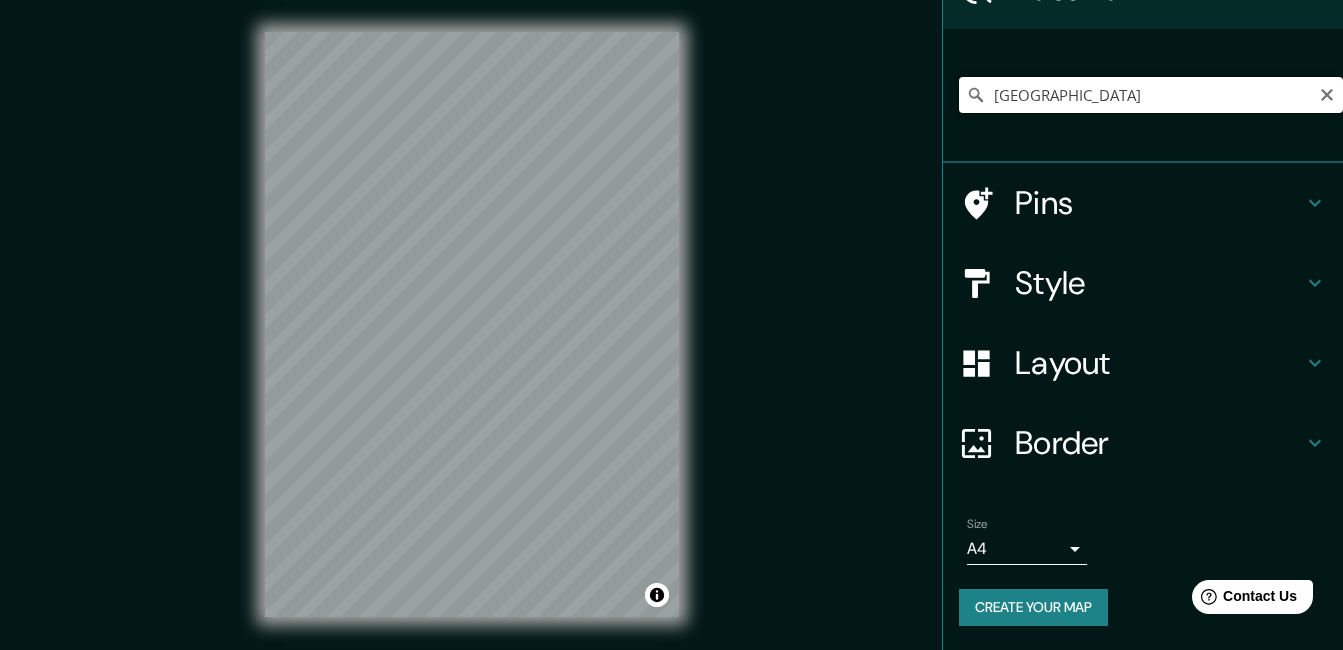 click on "[GEOGRAPHIC_DATA]" at bounding box center [1151, 95] 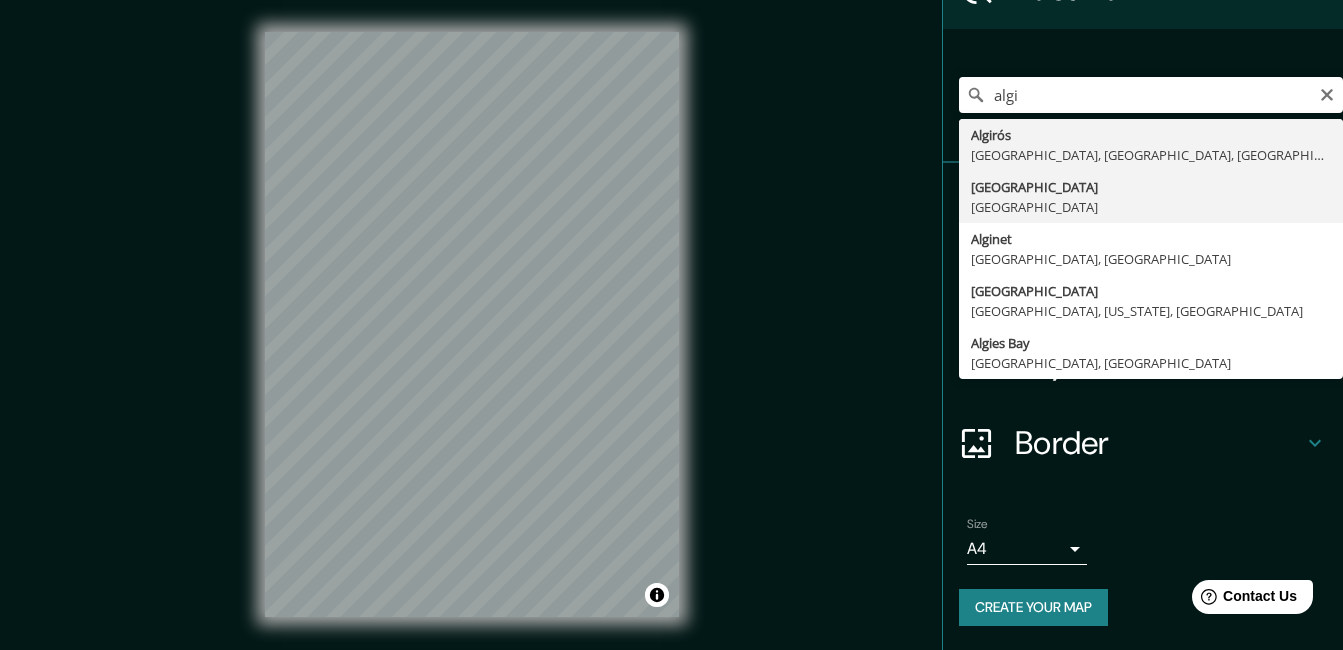 type on "[GEOGRAPHIC_DATA], [GEOGRAPHIC_DATA]" 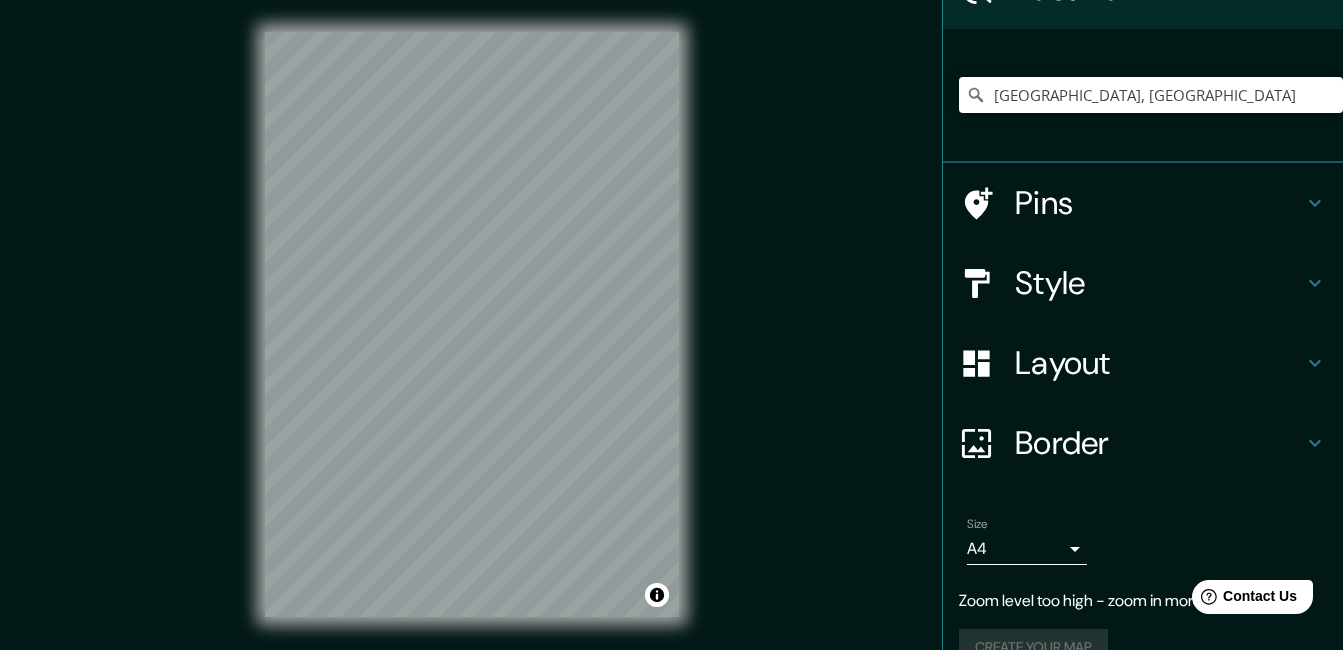 drag, startPoint x: 1134, startPoint y: 129, endPoint x: 1070, endPoint y: 122, distance: 64.381676 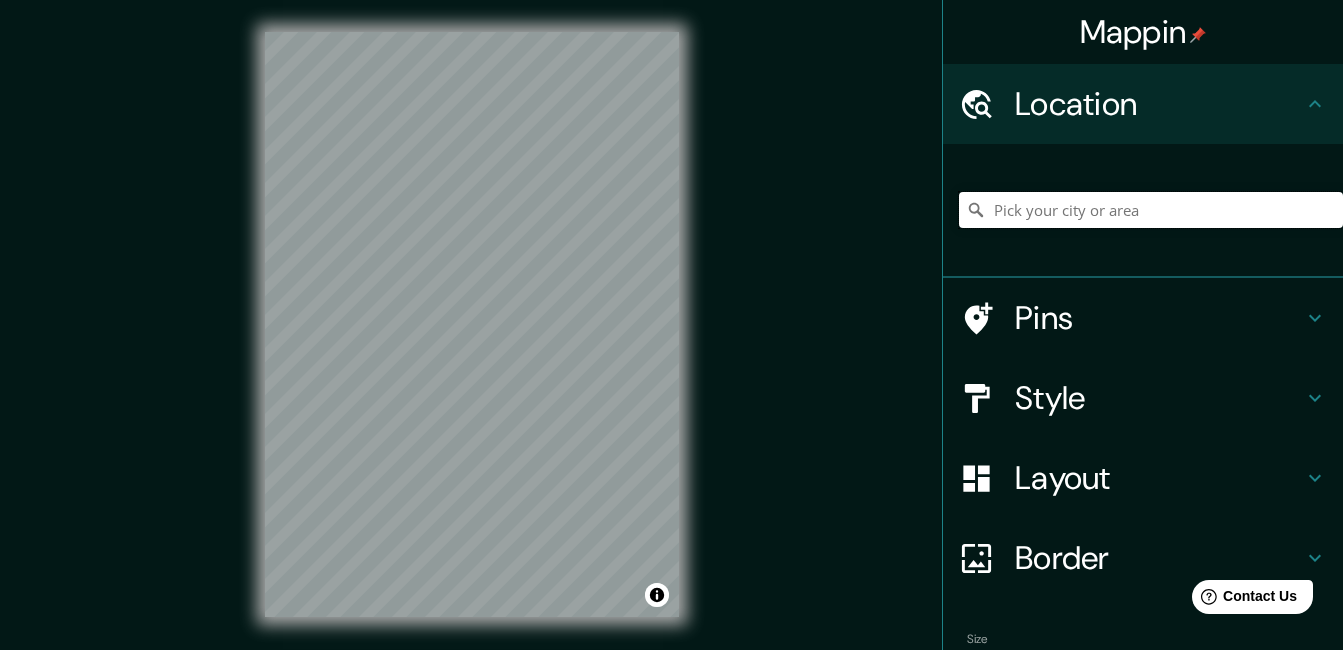 click at bounding box center [1151, 210] 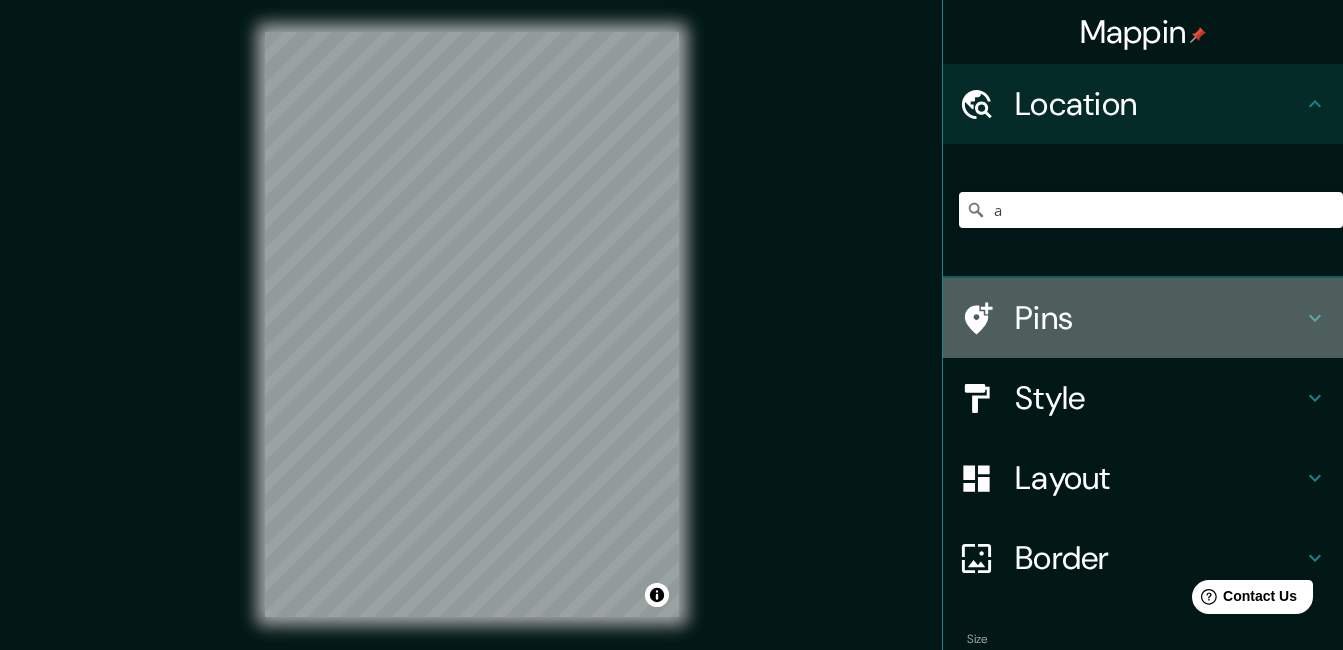 click on "Pins" at bounding box center (1159, 318) 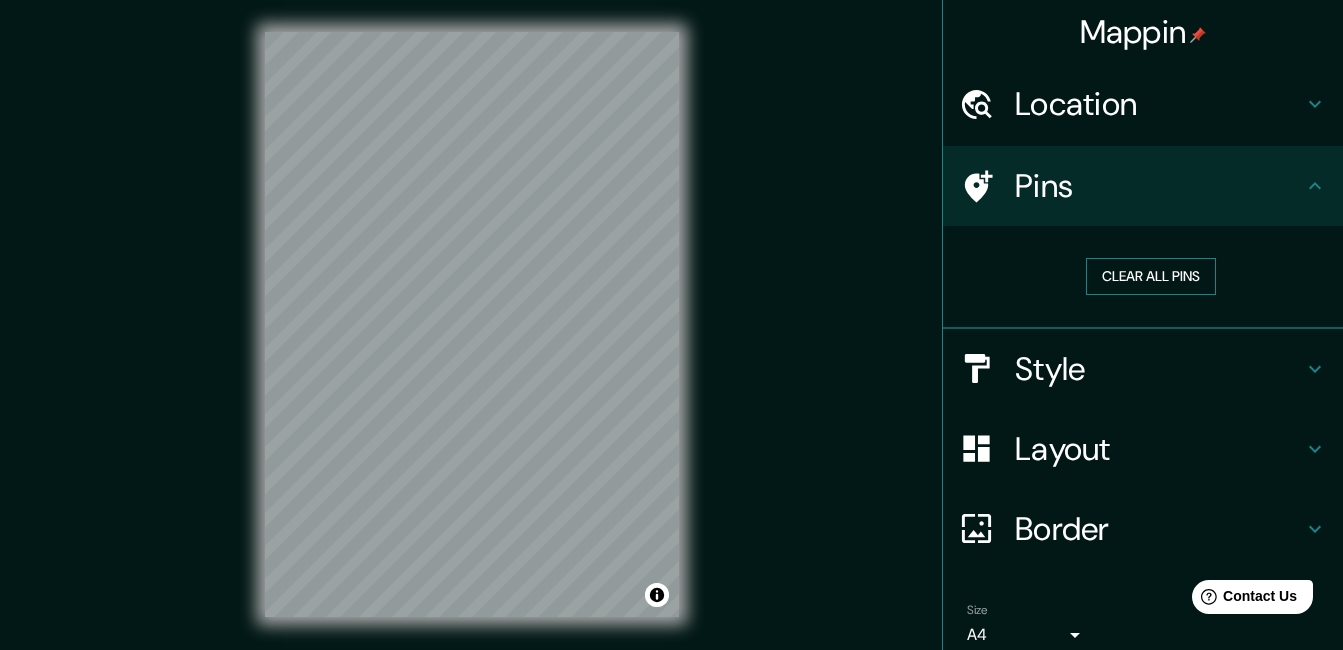 click on "Clear all pins" at bounding box center [1151, 276] 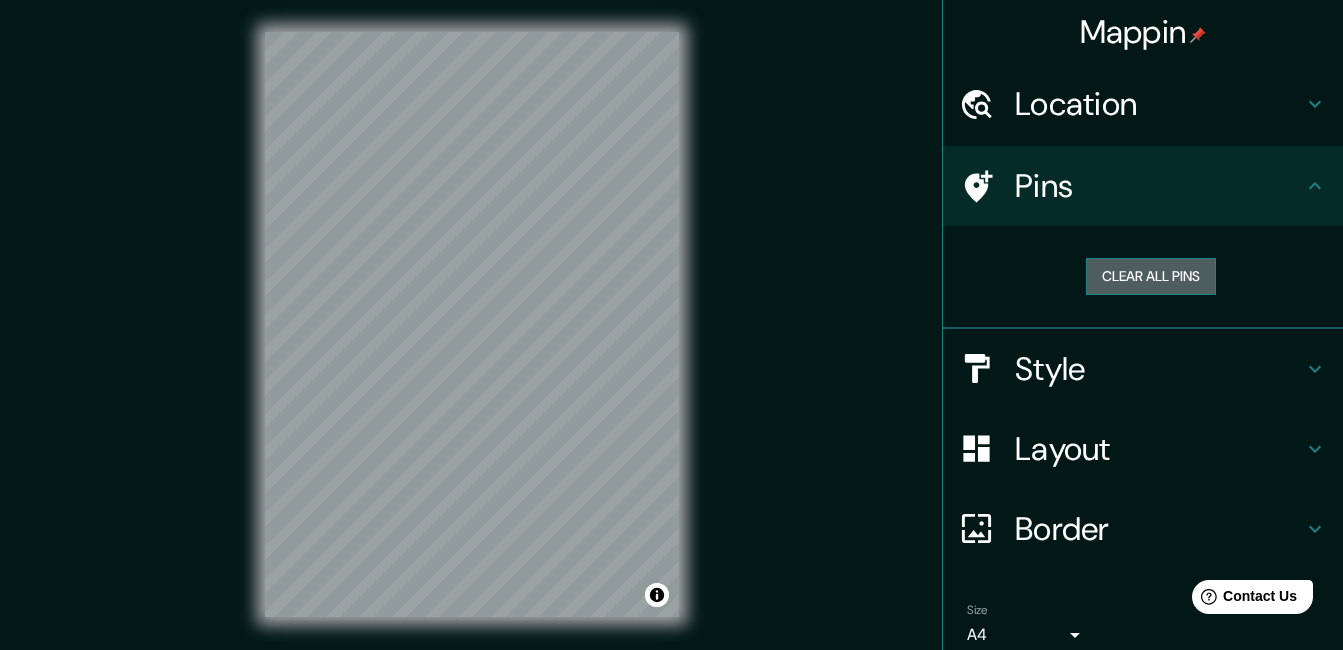 click on "Clear all pins" at bounding box center [1151, 276] 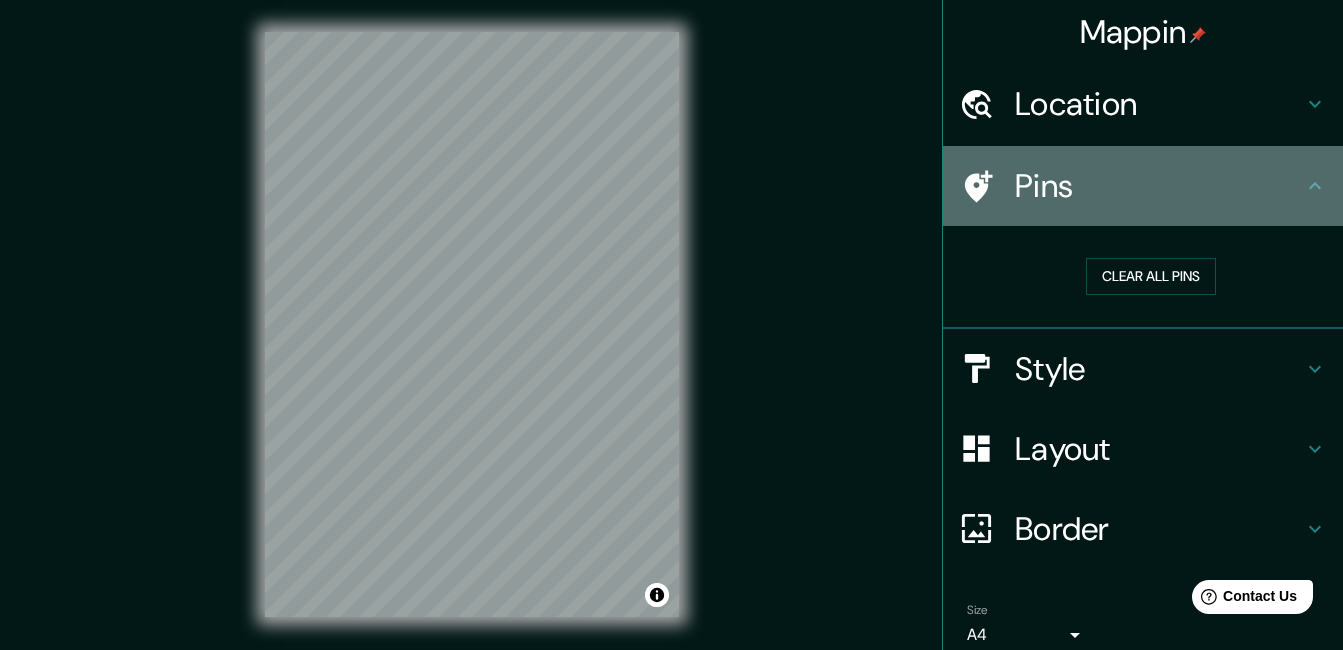 click on "Pins" at bounding box center (1159, 186) 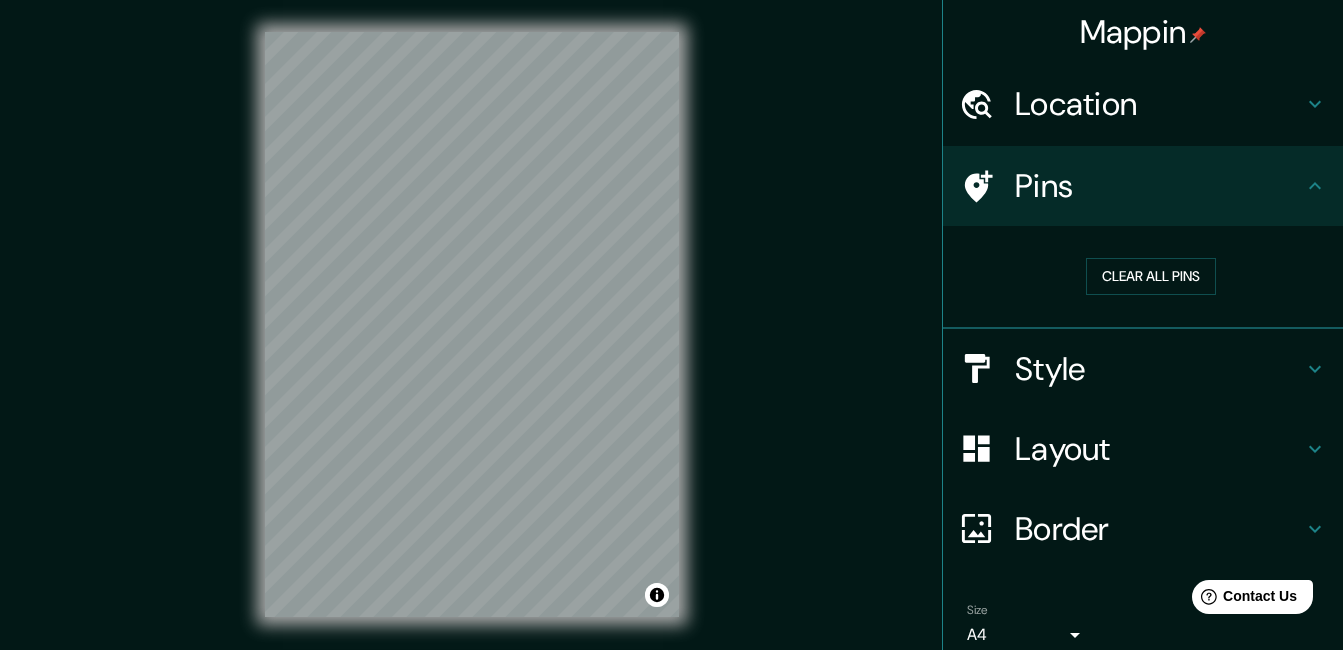 click on "Location" at bounding box center (1159, 104) 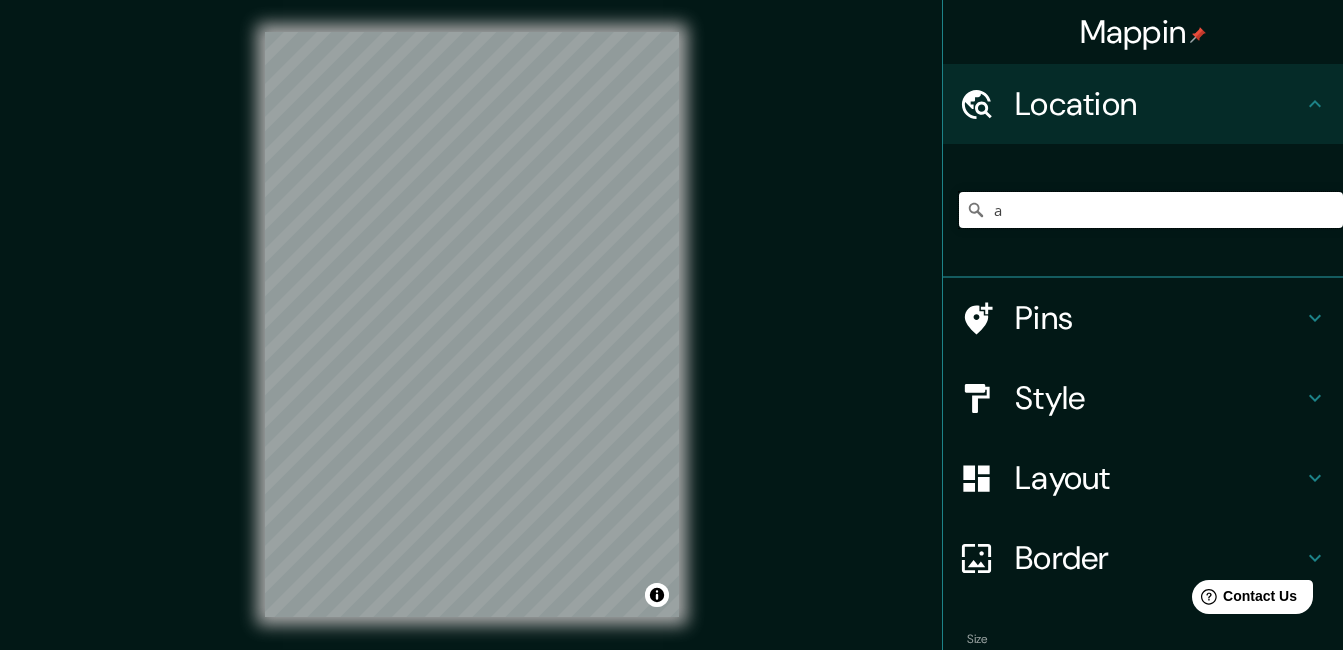 click on "a" at bounding box center (1151, 210) 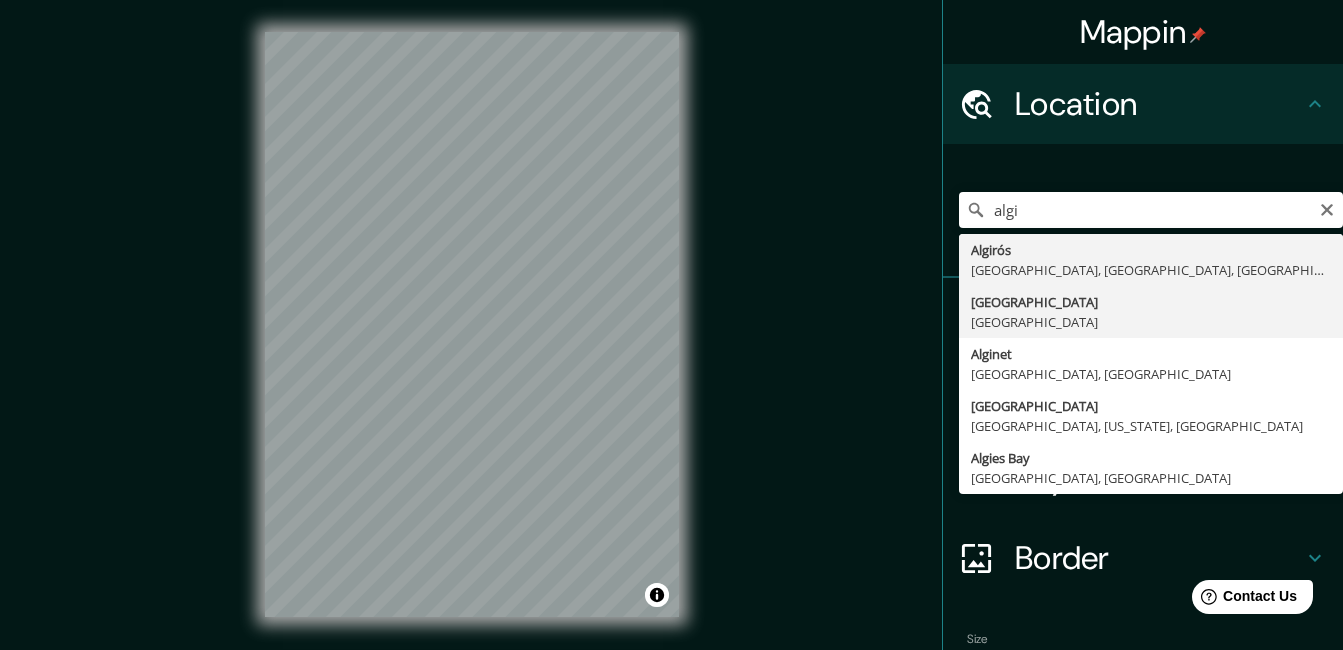 type on "[GEOGRAPHIC_DATA], [GEOGRAPHIC_DATA]" 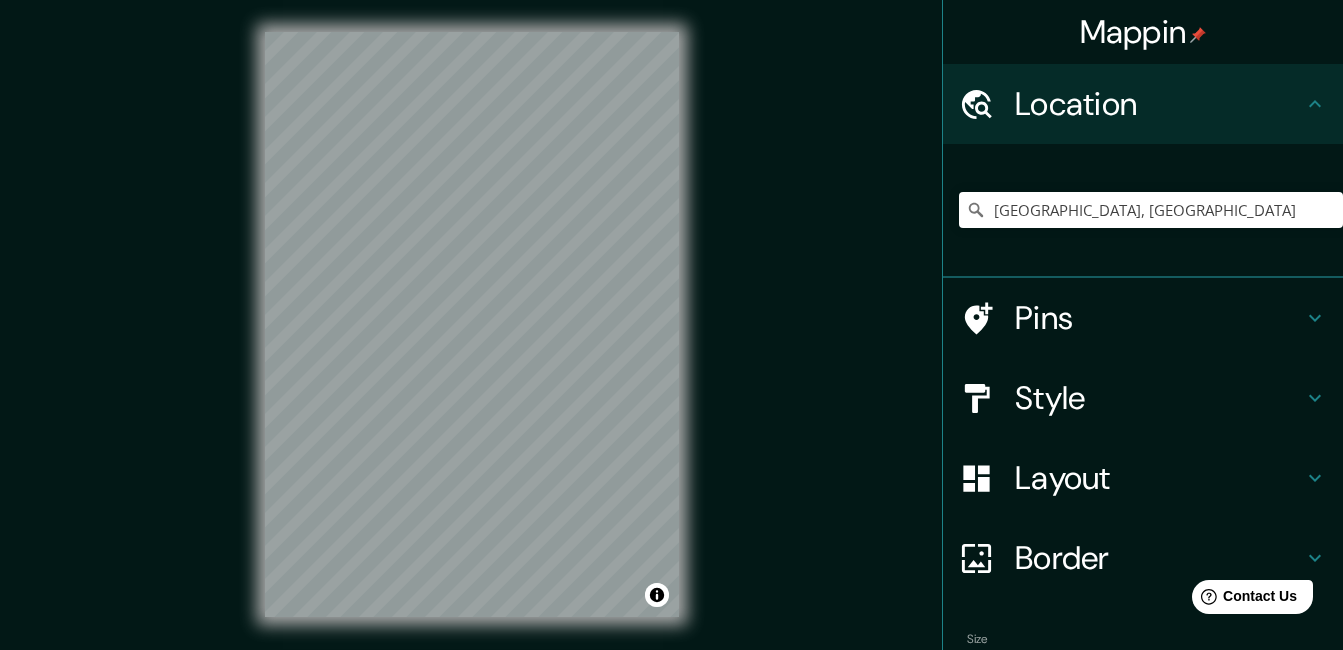 click on "Pins" at bounding box center (1159, 318) 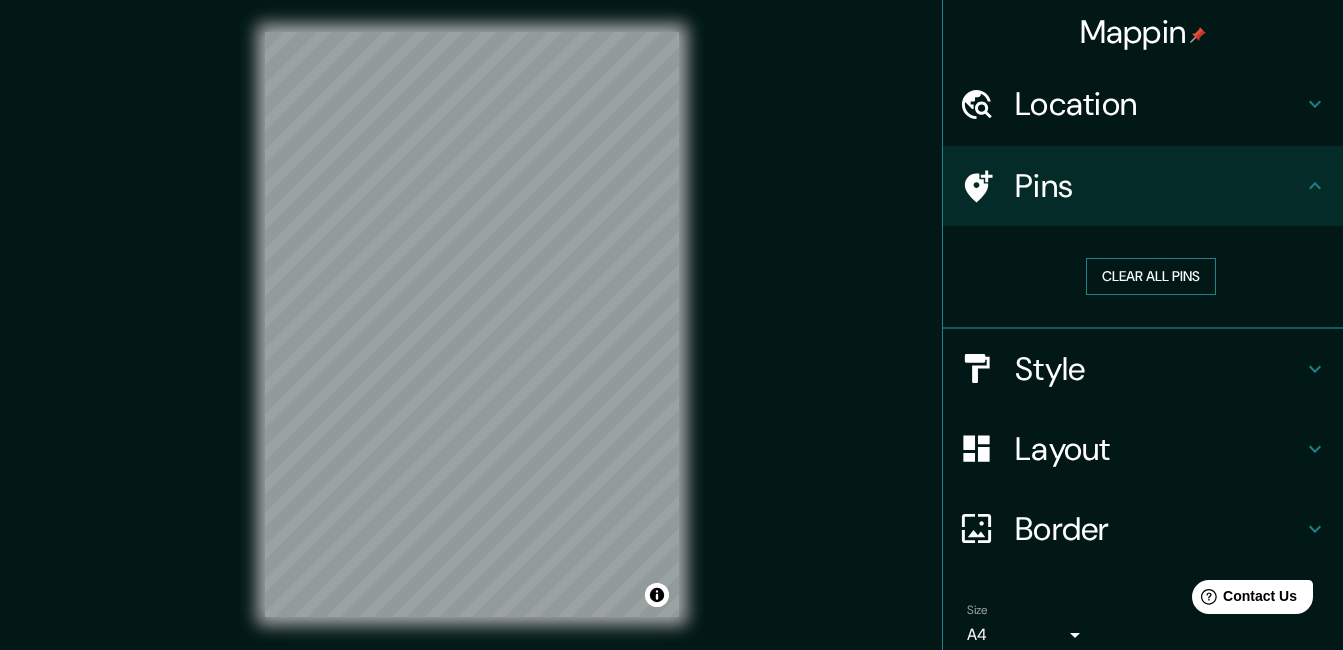 click on "Clear all pins" at bounding box center (1151, 276) 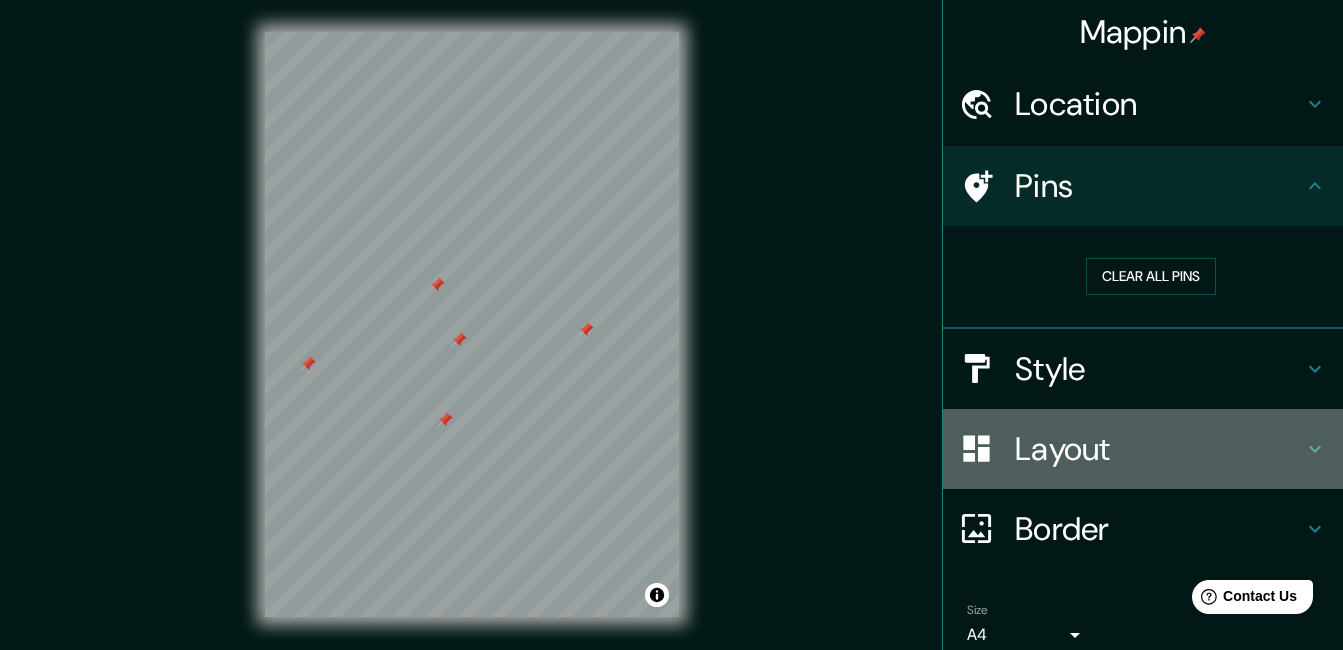 click on "Layout" at bounding box center (1159, 449) 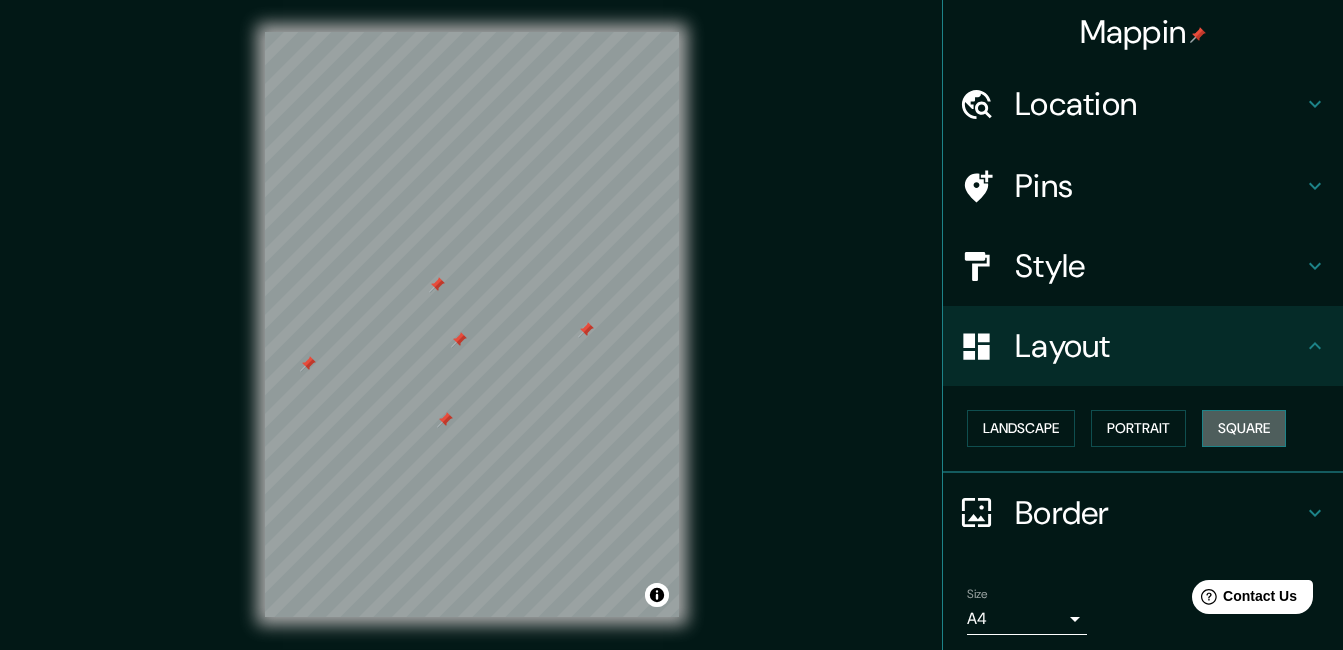 click on "Square" at bounding box center [1244, 428] 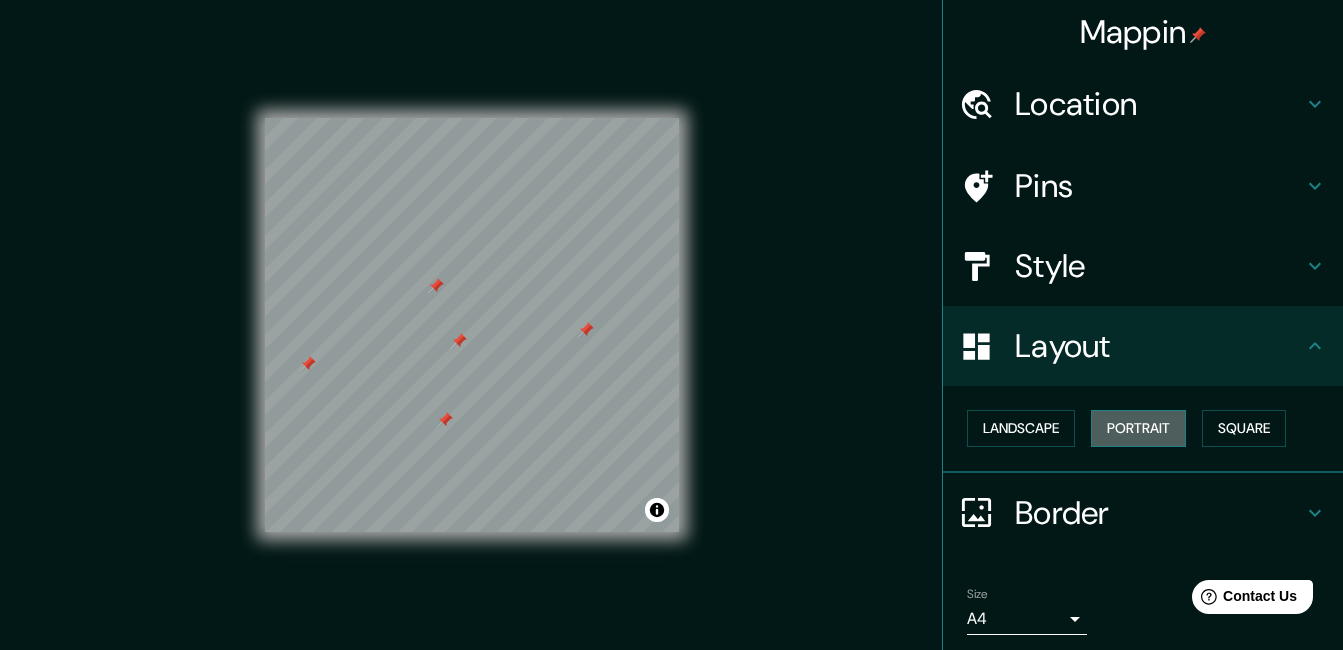 click on "Portrait" at bounding box center [1138, 428] 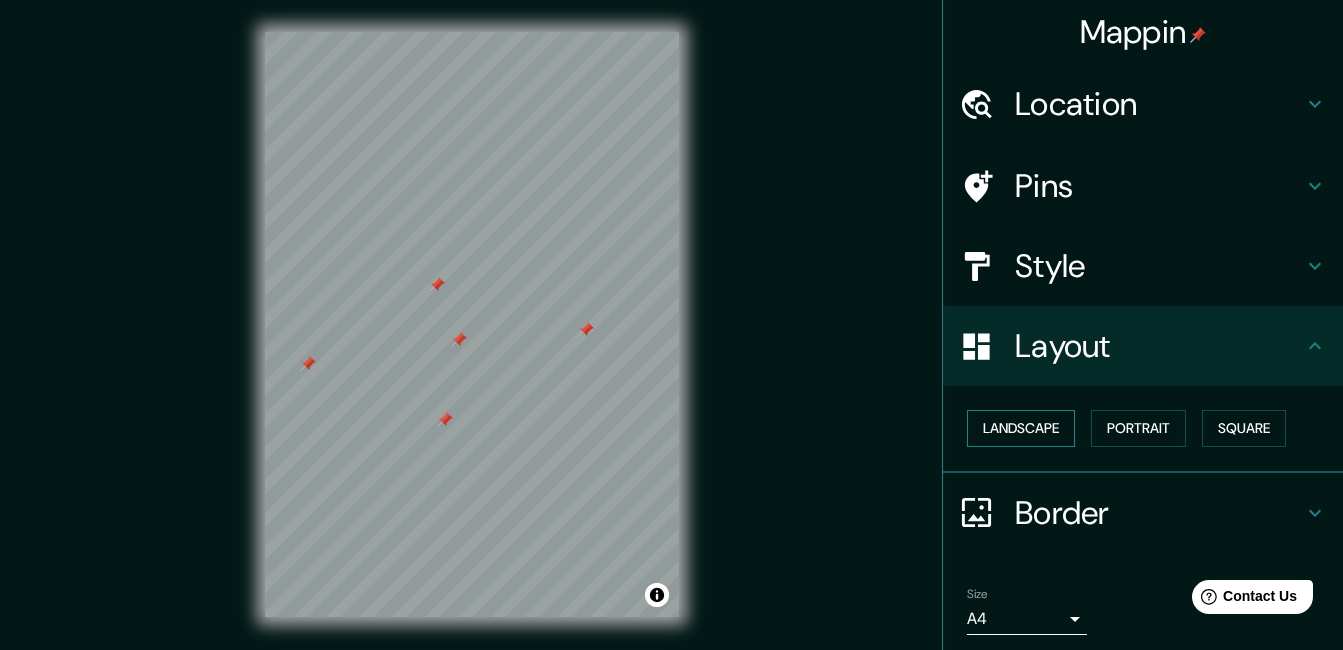 click on "Landscape" at bounding box center (1021, 428) 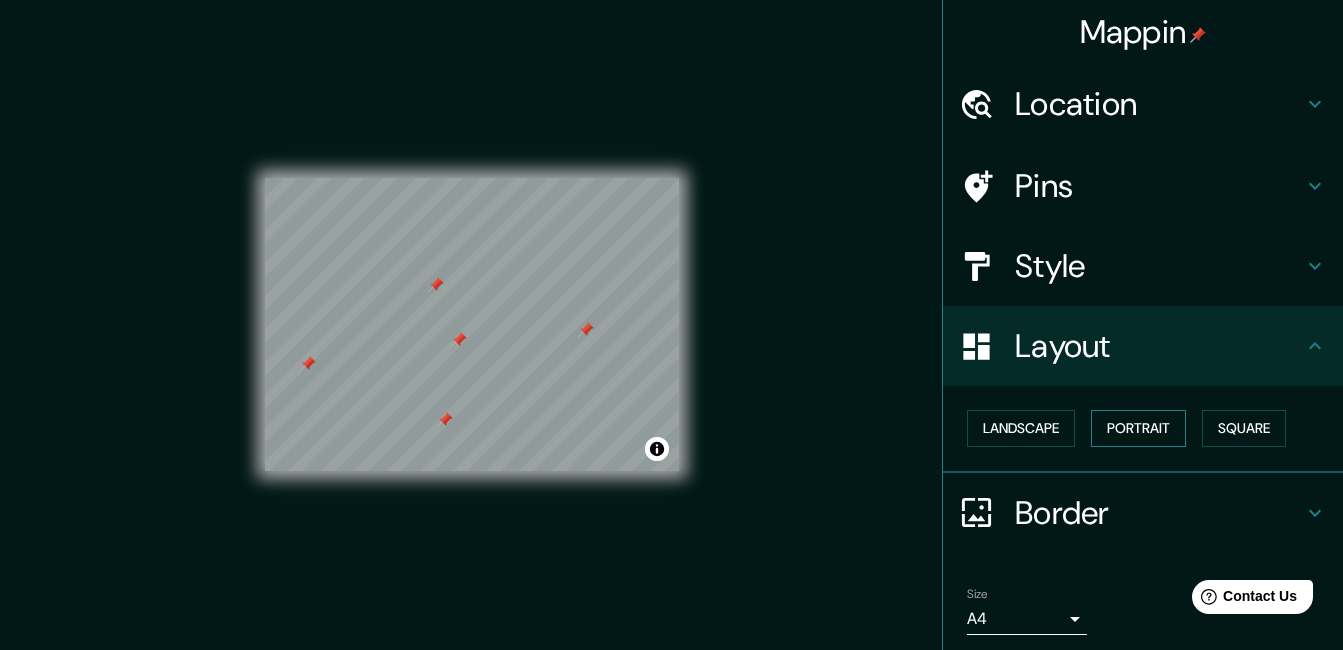 click on "Portrait" at bounding box center (1138, 428) 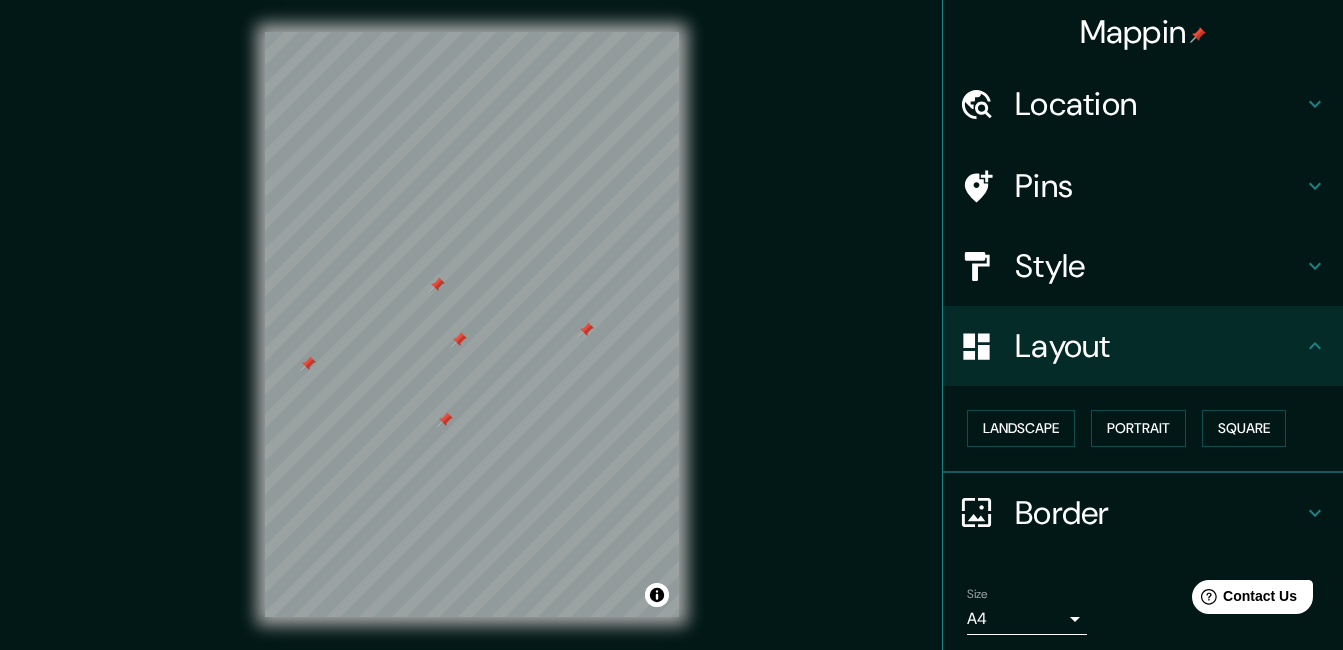 scroll, scrollTop: 69, scrollLeft: 0, axis: vertical 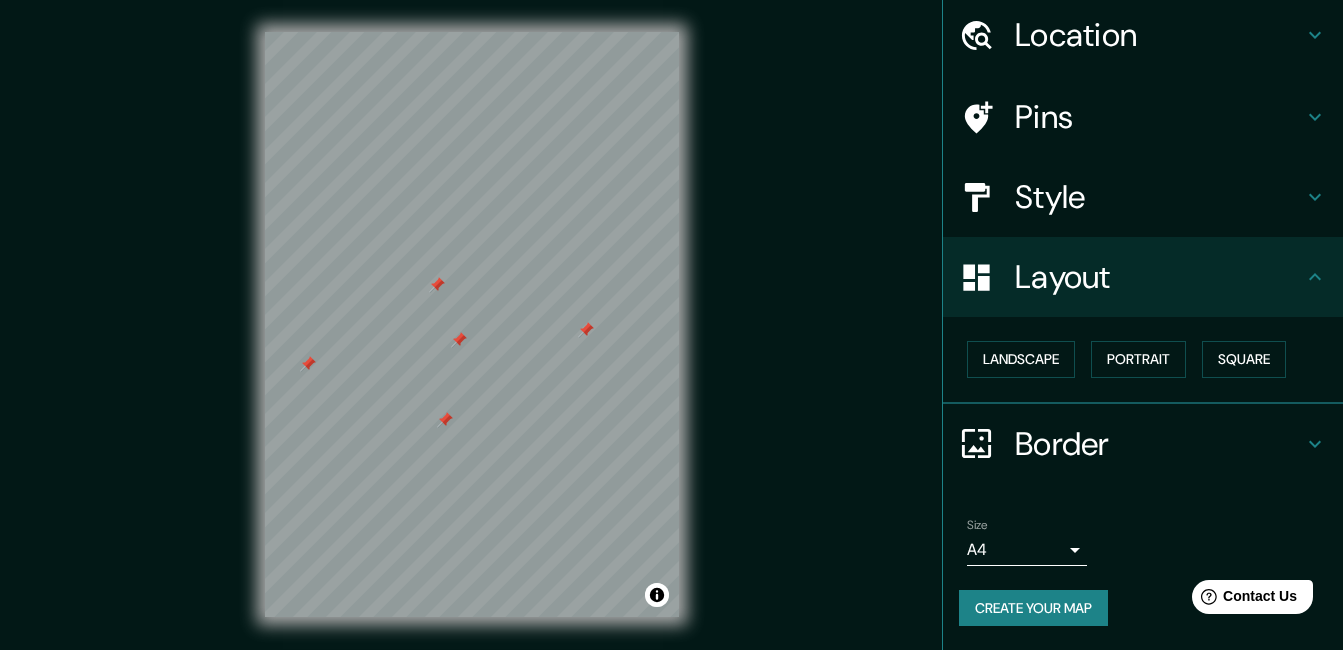 click on "Border" at bounding box center (1159, 444) 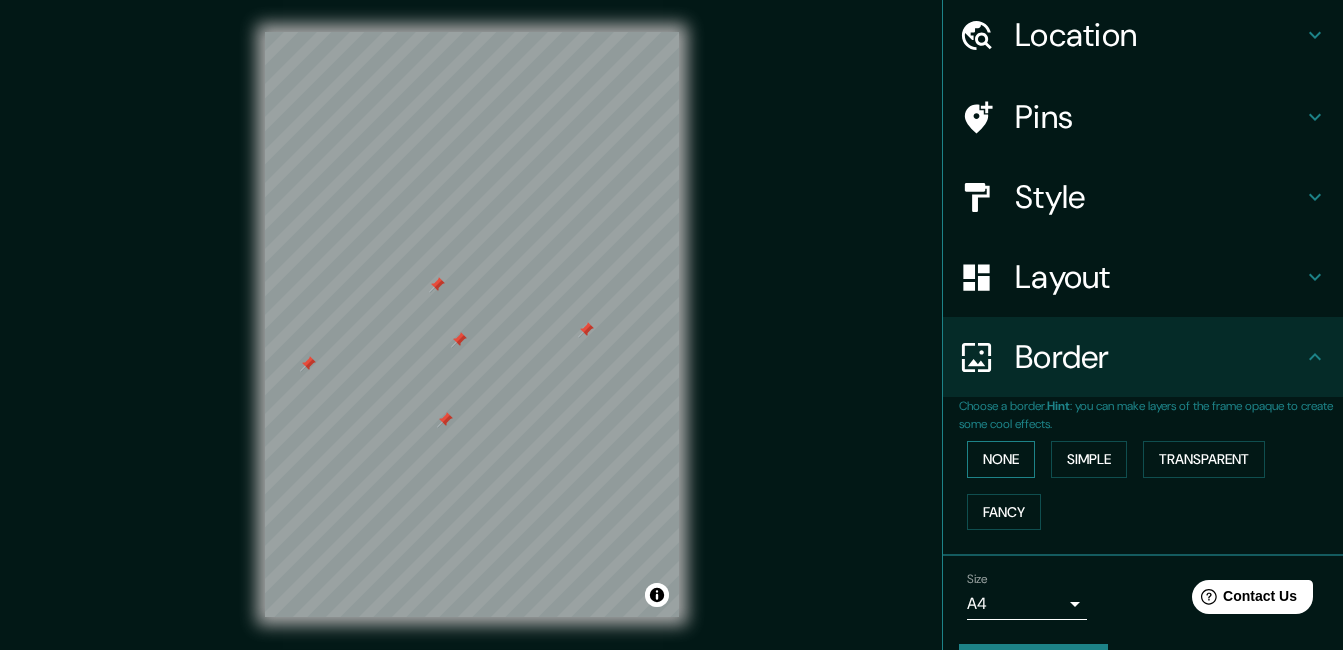 click on "None" at bounding box center (1001, 459) 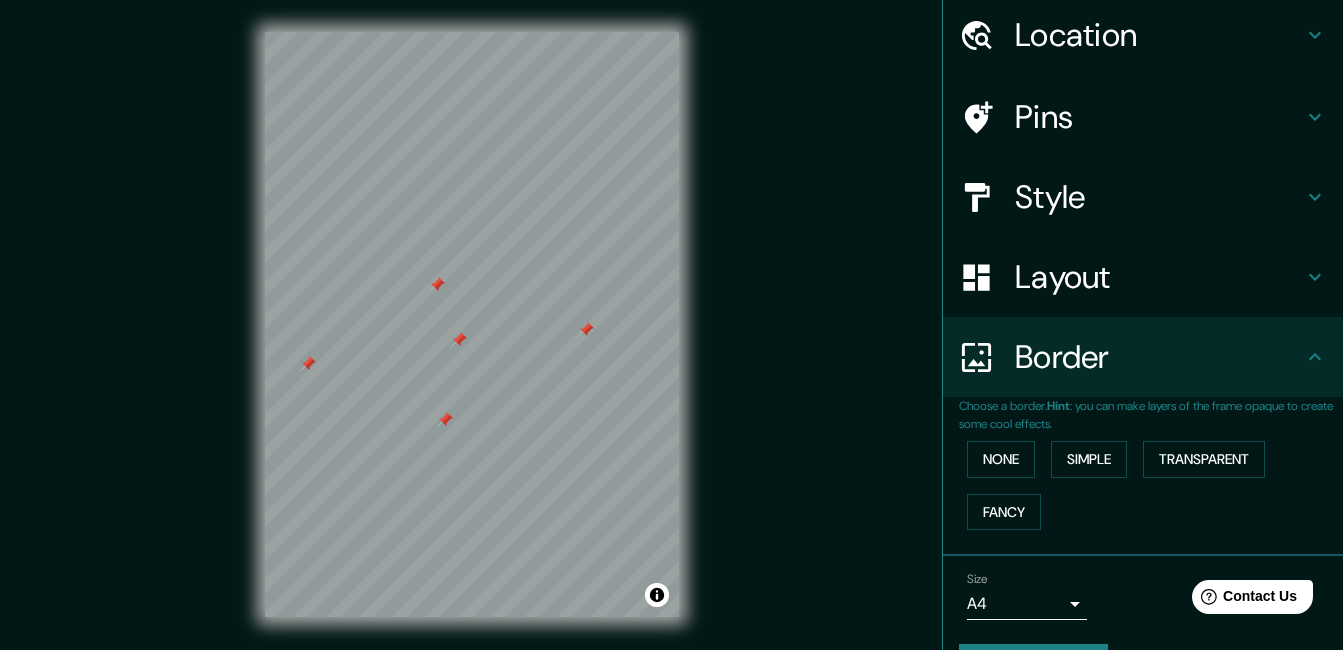 click at bounding box center (437, 285) 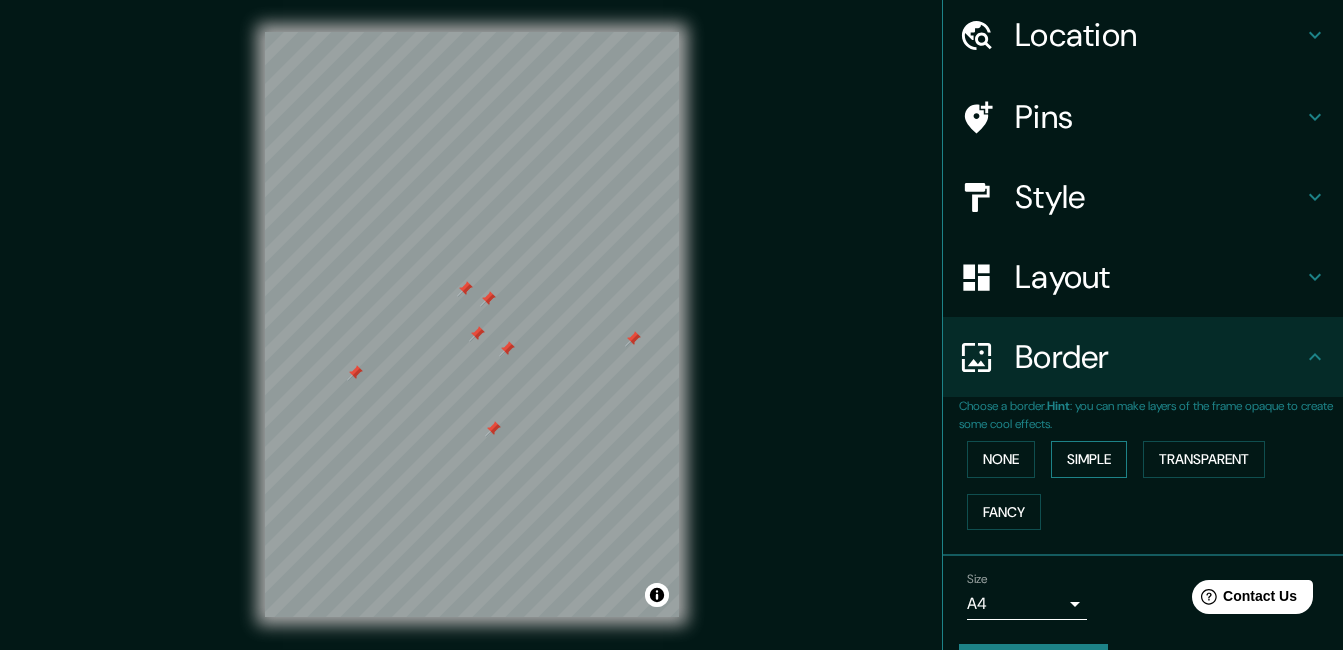 click on "Simple" at bounding box center (1089, 459) 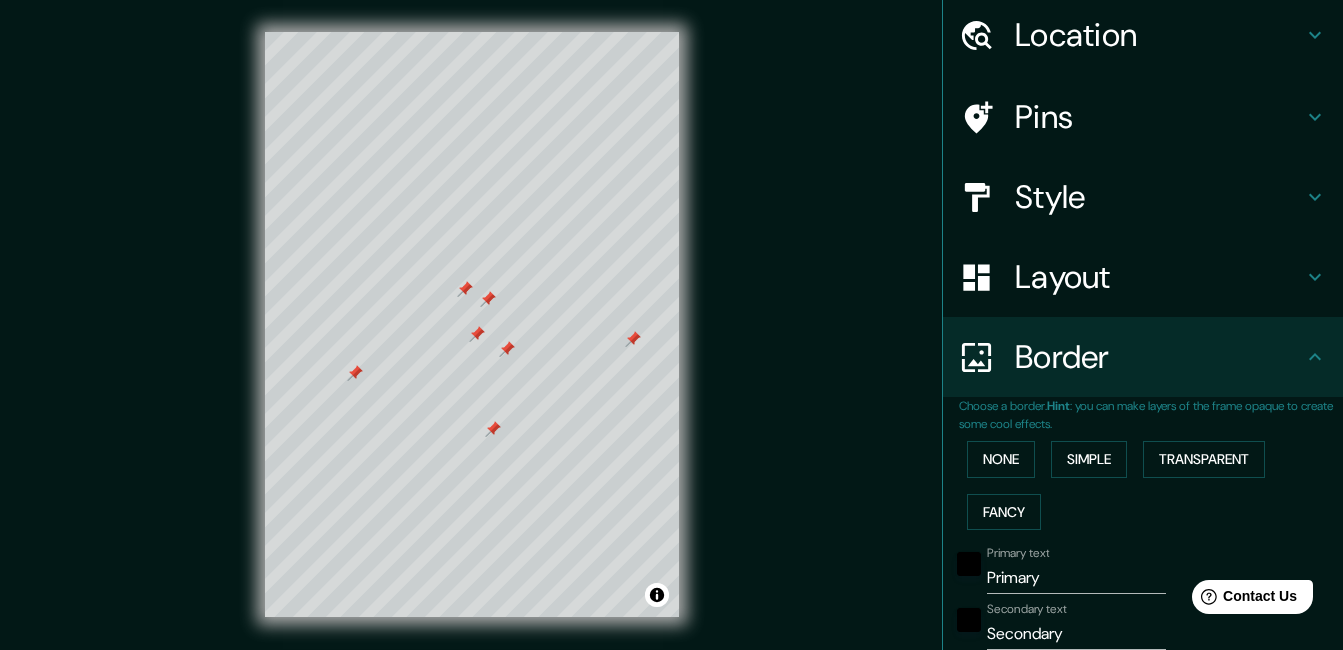 click at bounding box center [355, 373] 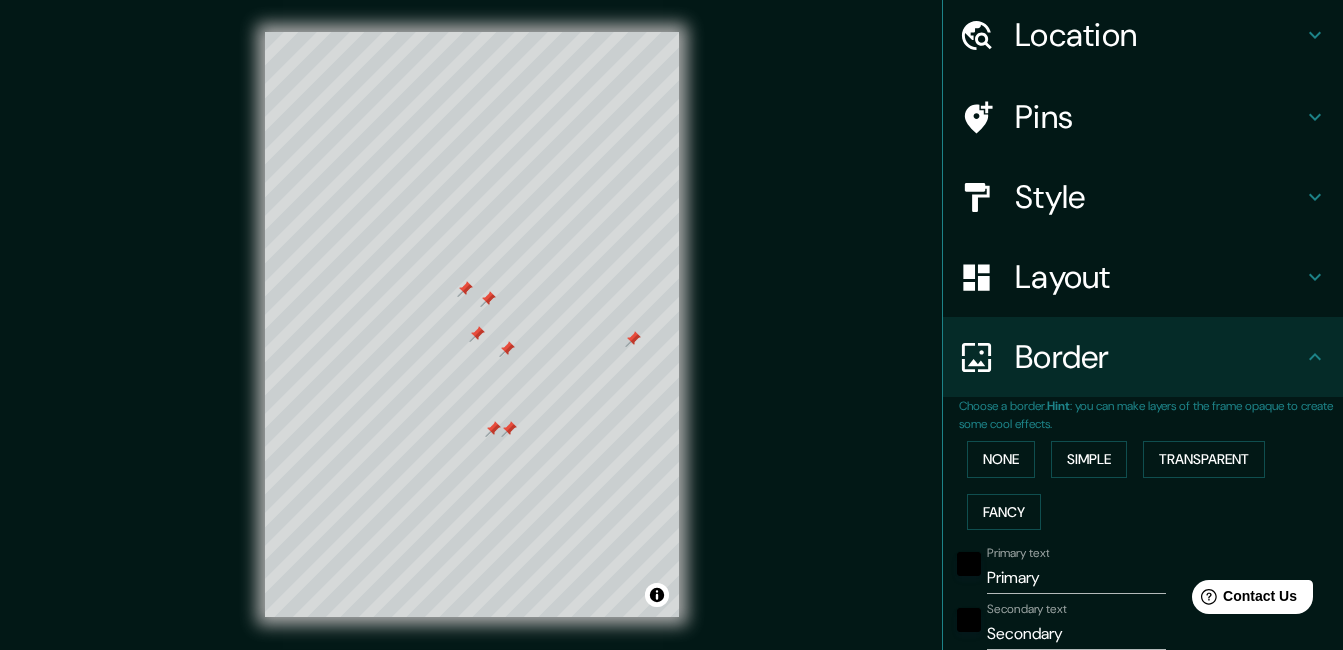 click at bounding box center [493, 429] 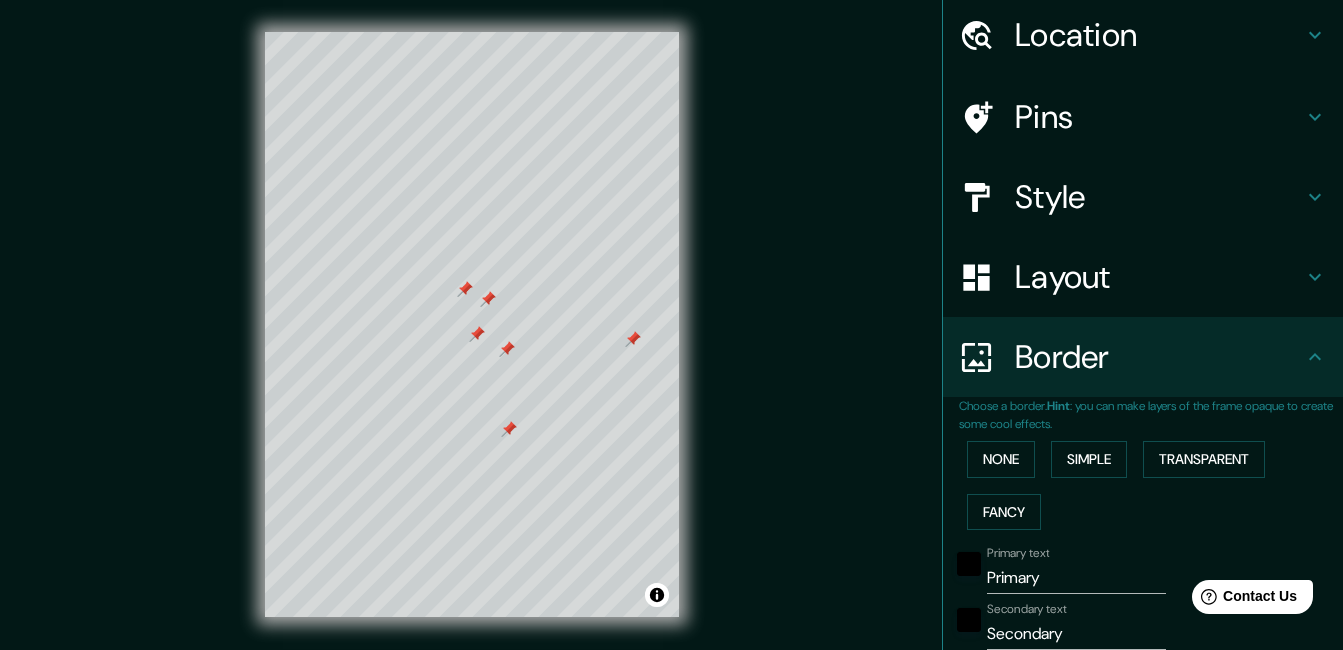 click at bounding box center (509, 429) 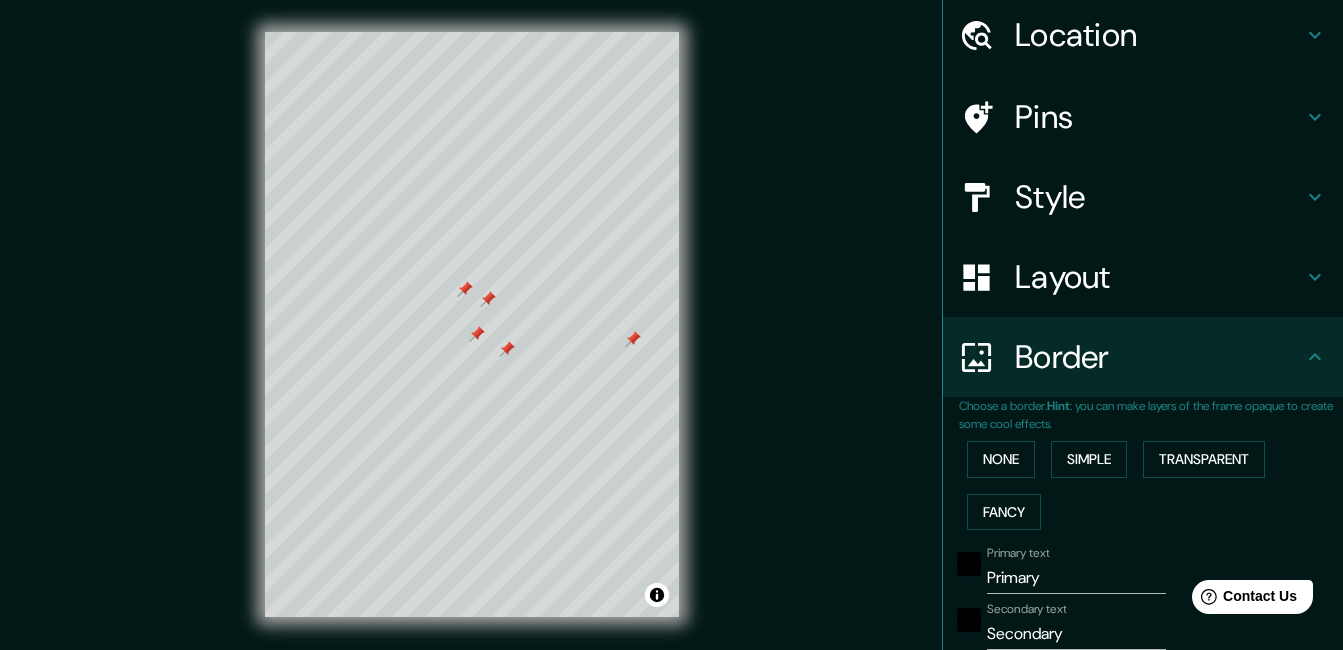 click at bounding box center (477, 334) 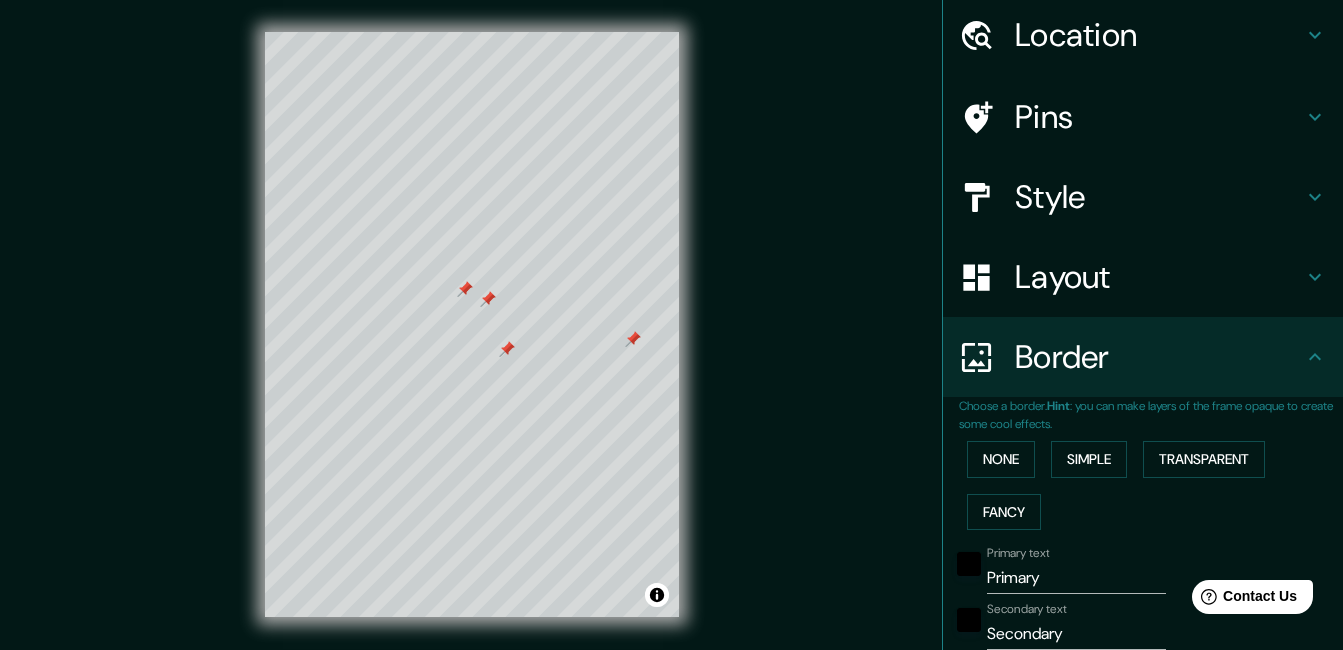 click at bounding box center (488, 299) 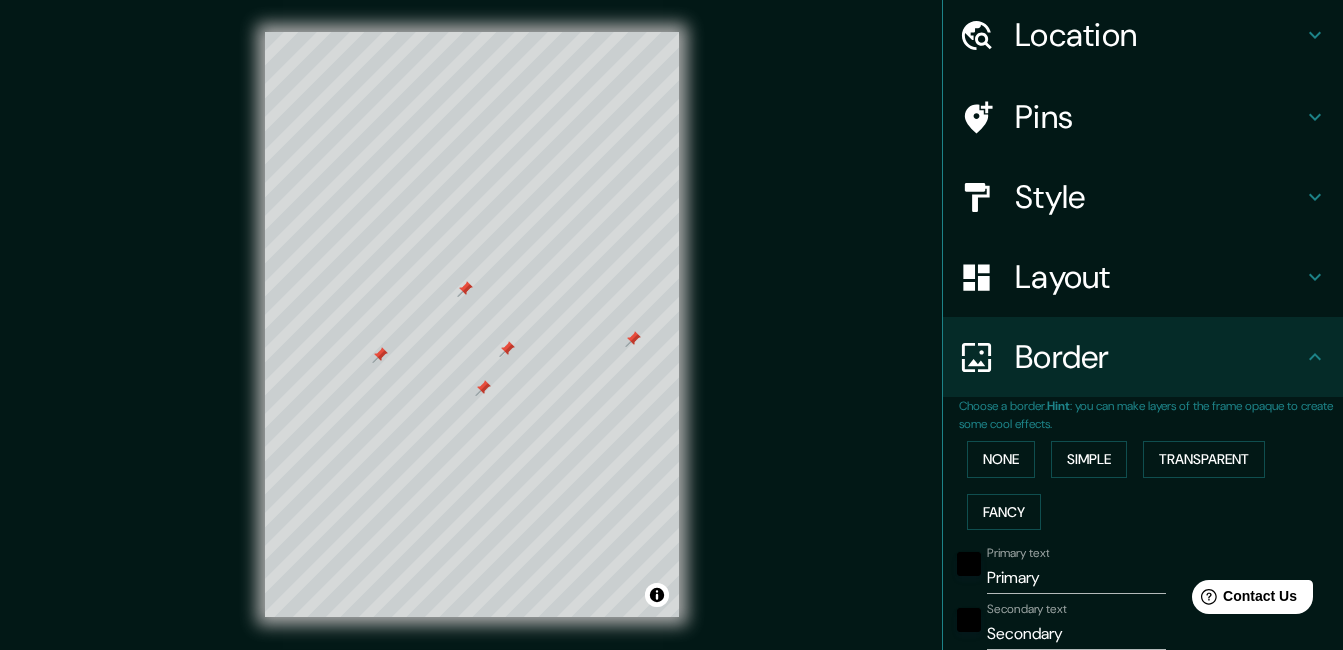 scroll, scrollTop: 0, scrollLeft: 0, axis: both 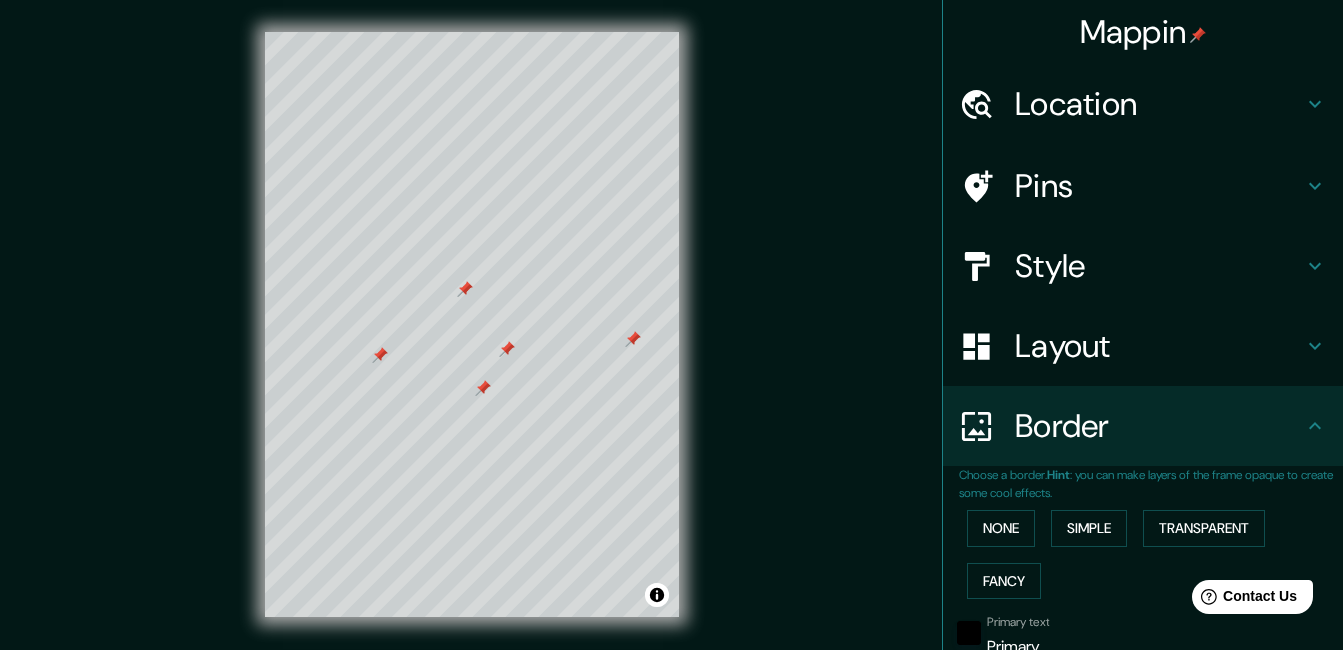 click on "Style" at bounding box center (1159, 266) 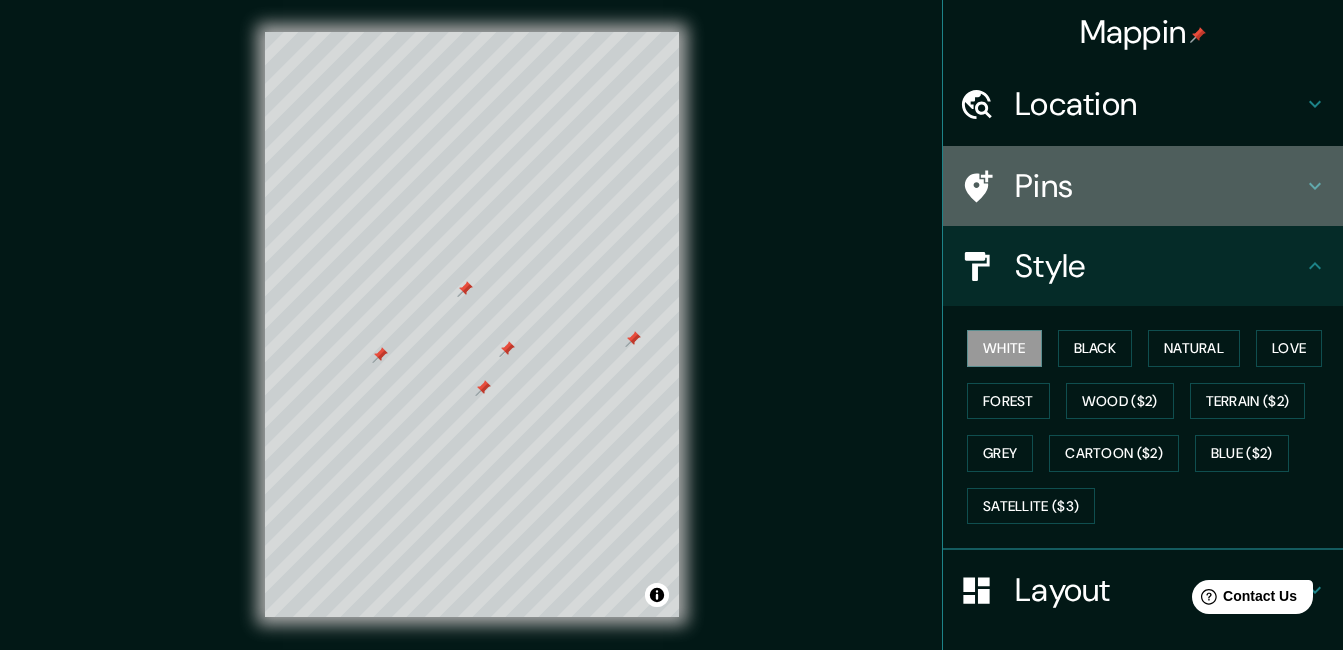 click on "Pins" at bounding box center [1159, 186] 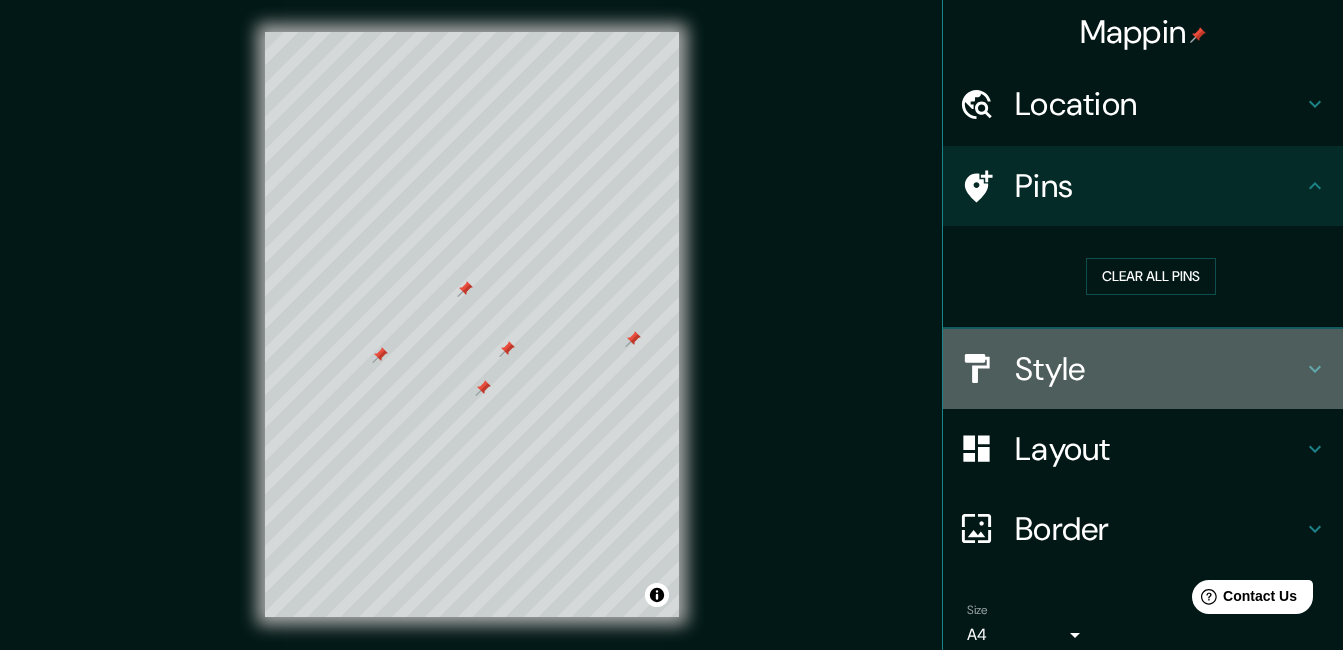 click on "Style" at bounding box center [1159, 369] 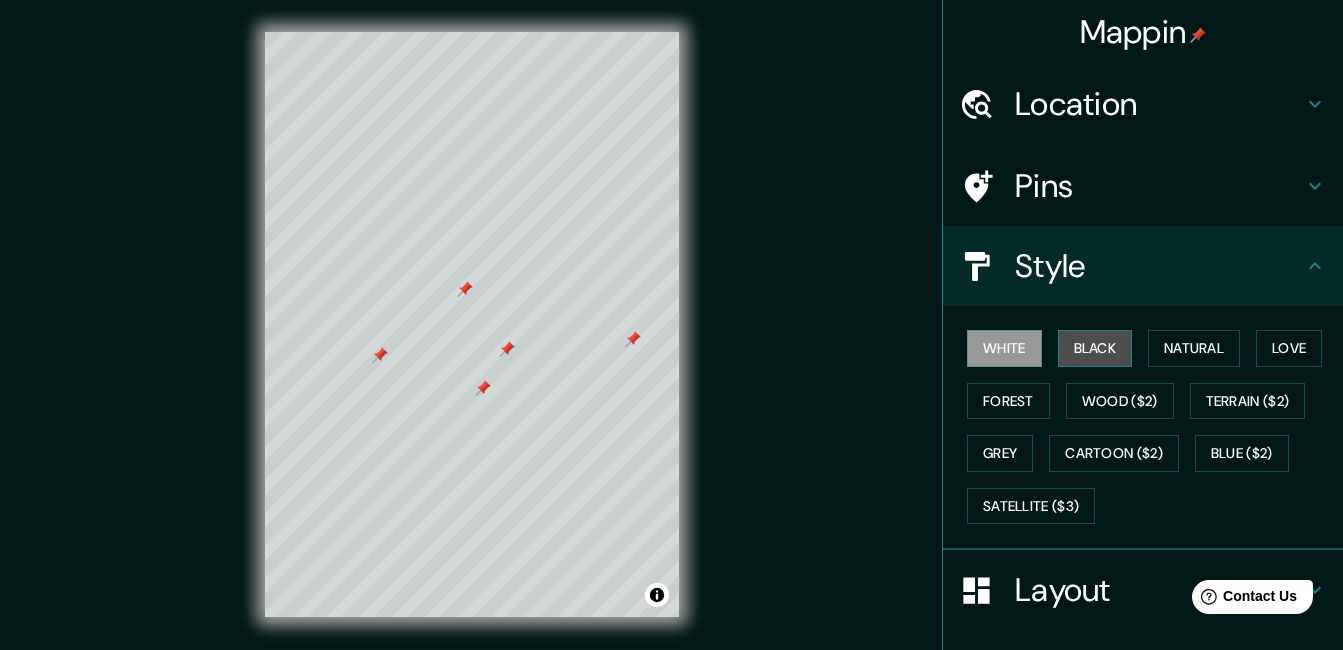 click on "Black" at bounding box center [1095, 348] 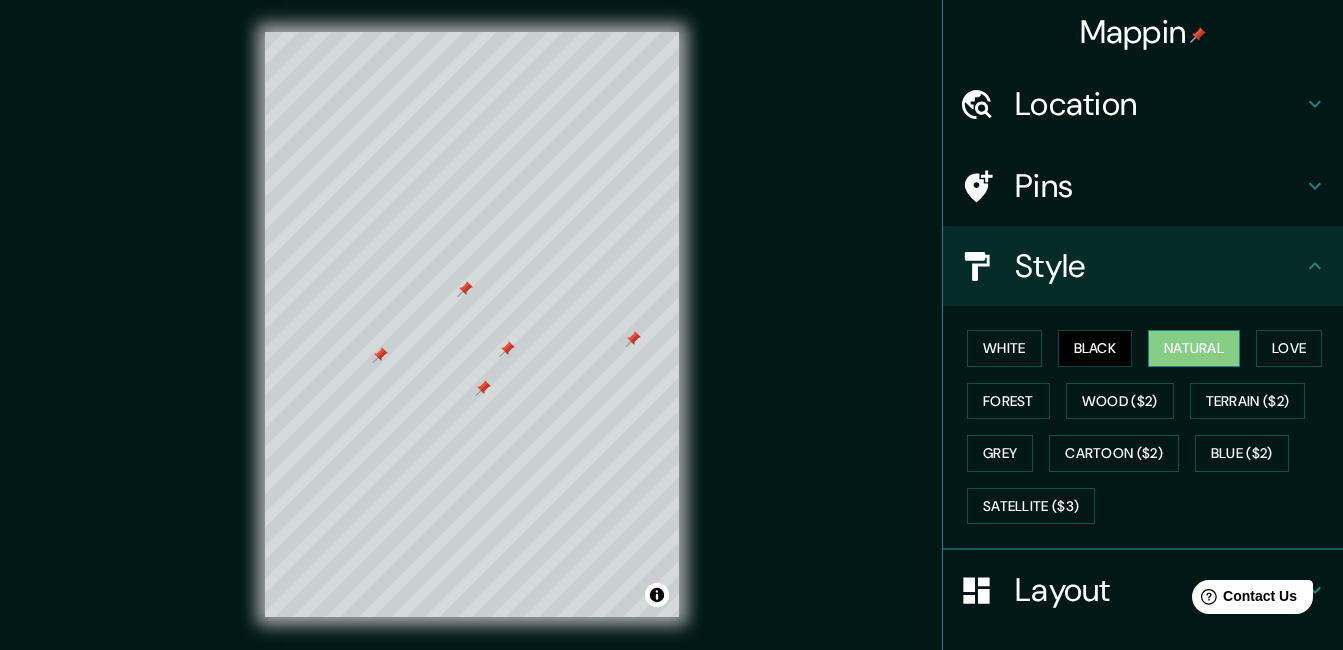 click on "Natural" at bounding box center [1194, 348] 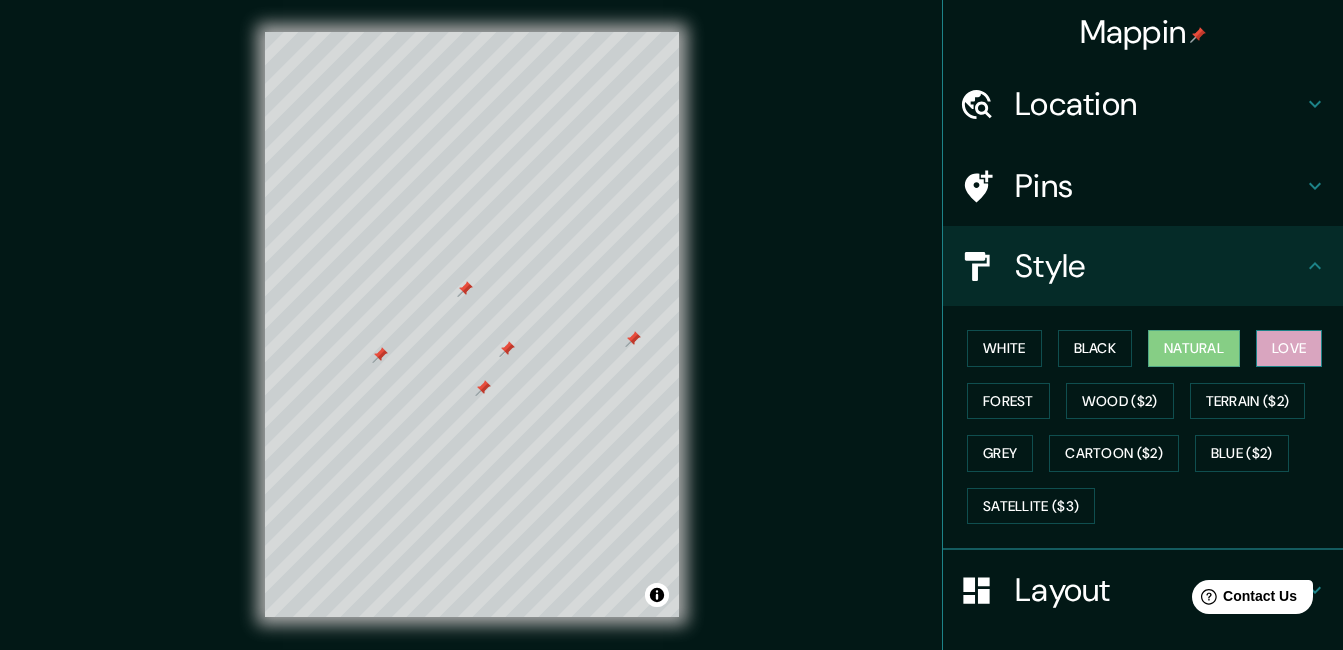 click on "Love" at bounding box center [1289, 348] 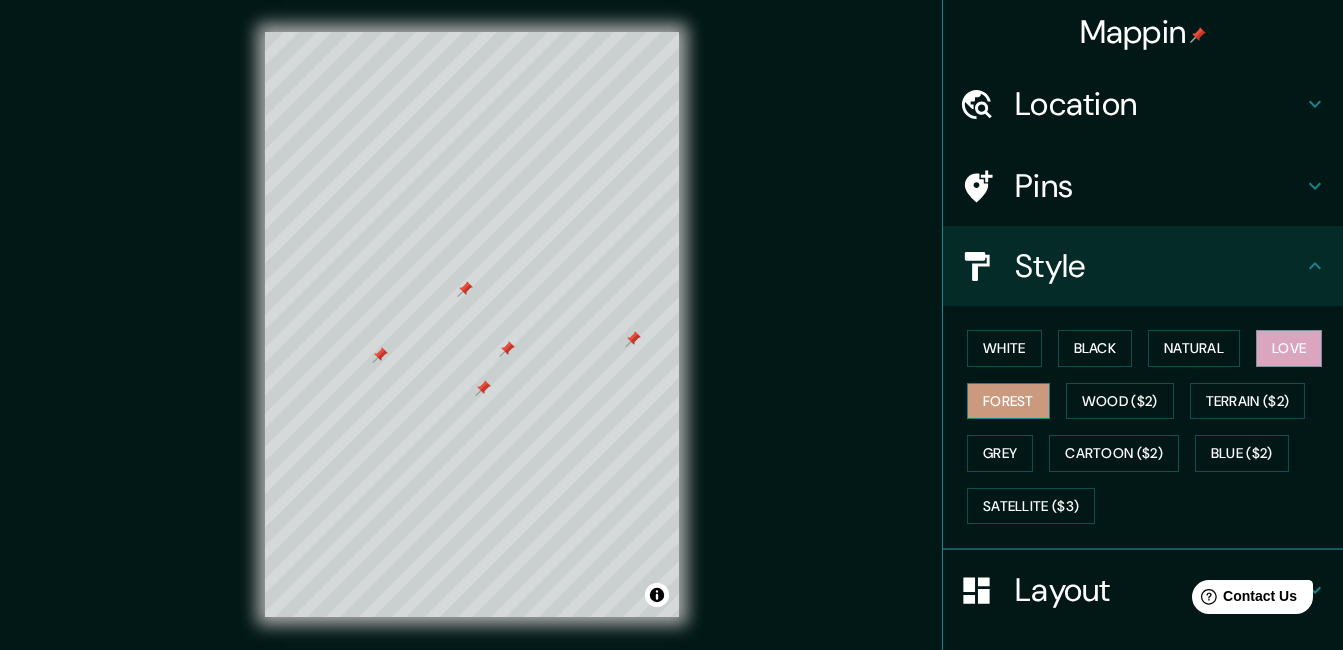 click on "Forest" at bounding box center (1008, 401) 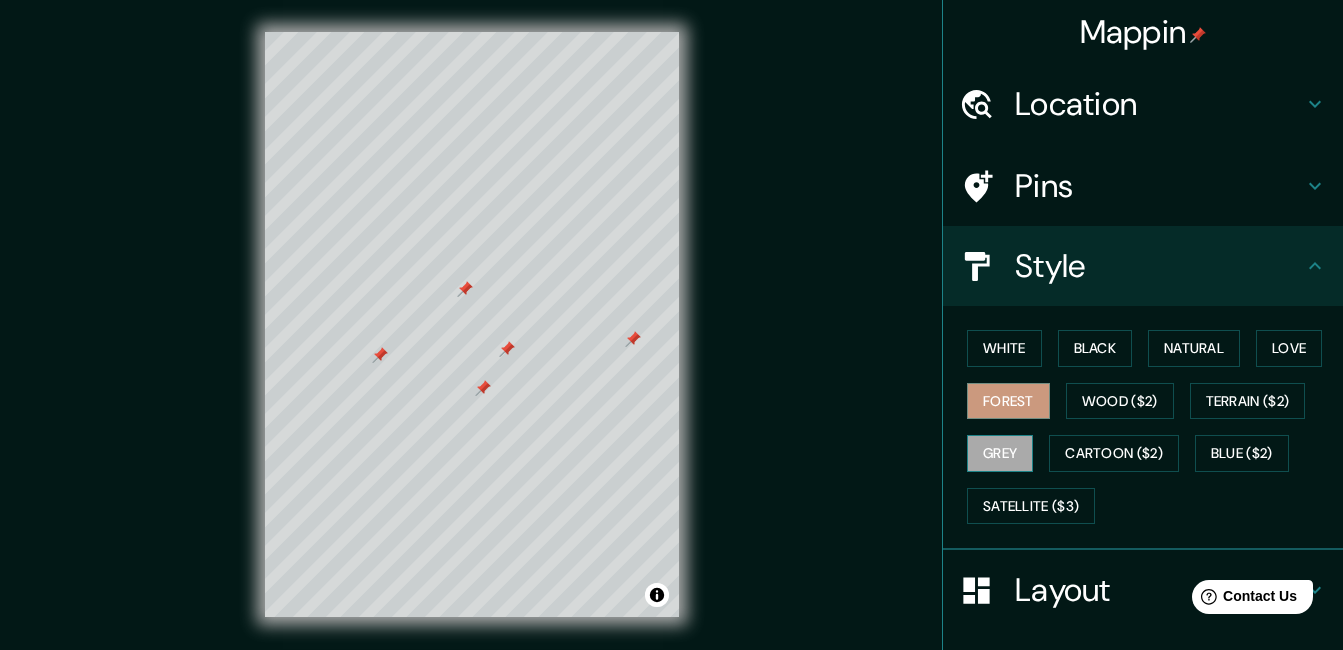 click on "Grey" at bounding box center (1000, 453) 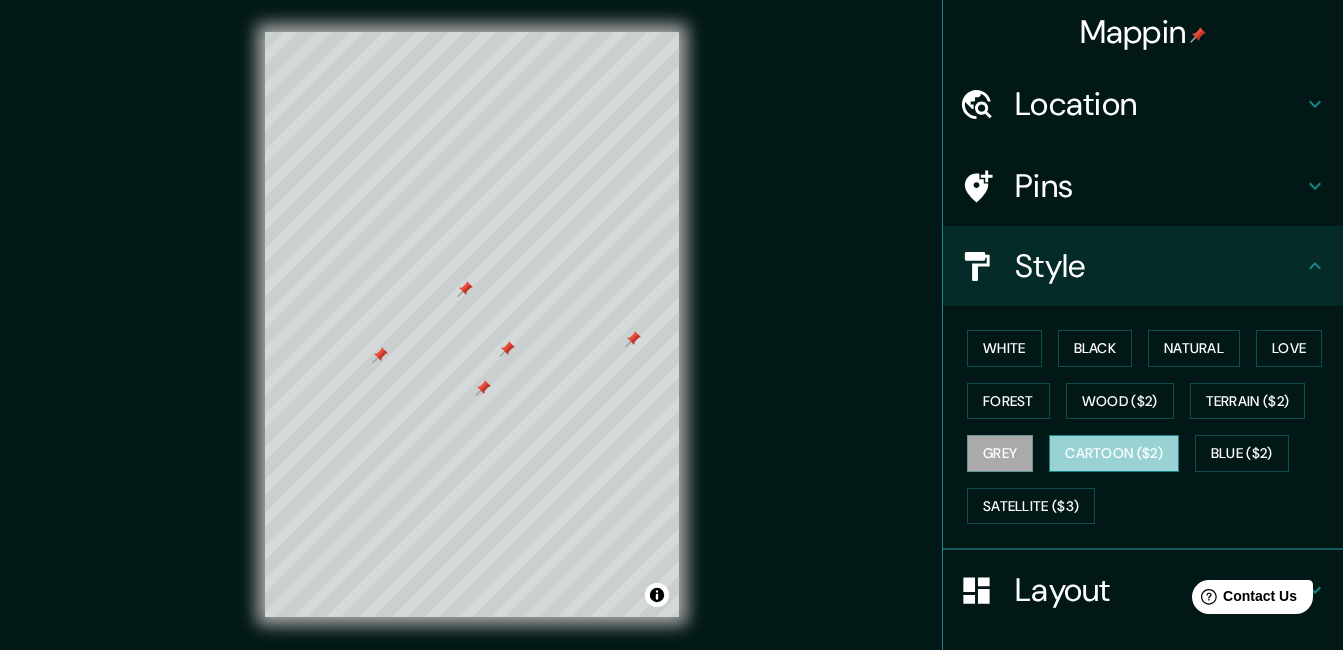 click on "Cartoon ($2)" at bounding box center (1114, 453) 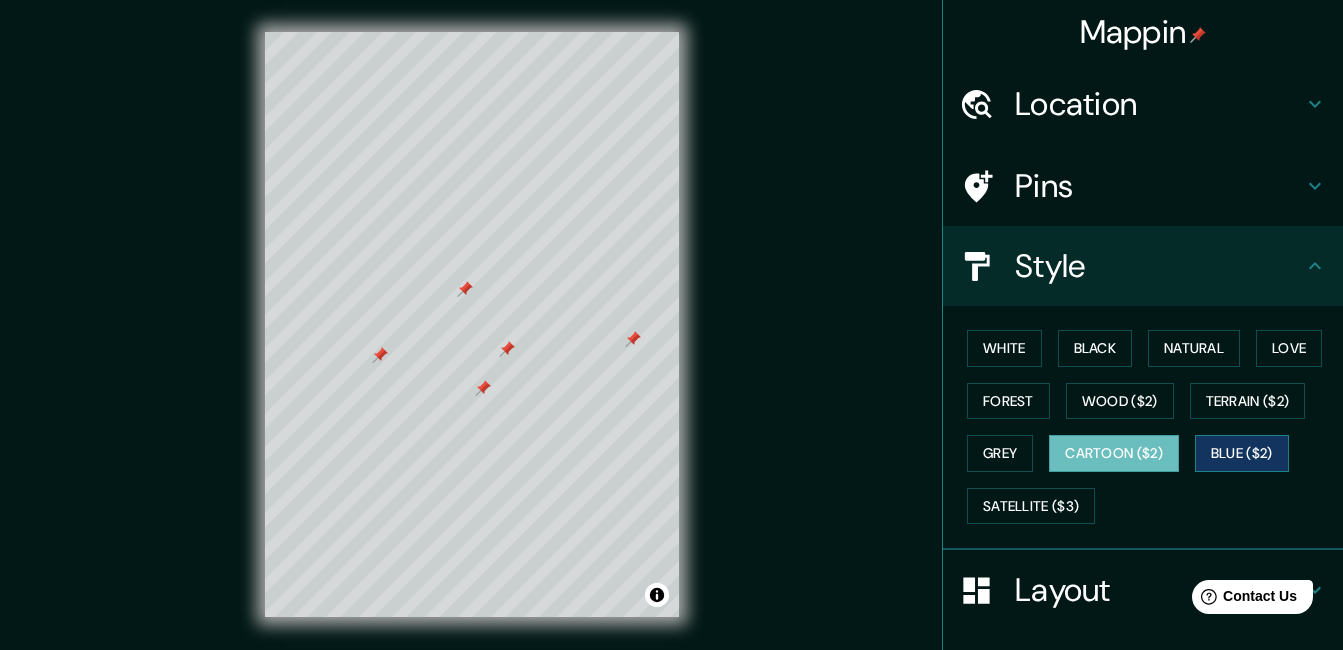 click on "Blue ($2)" at bounding box center [1242, 453] 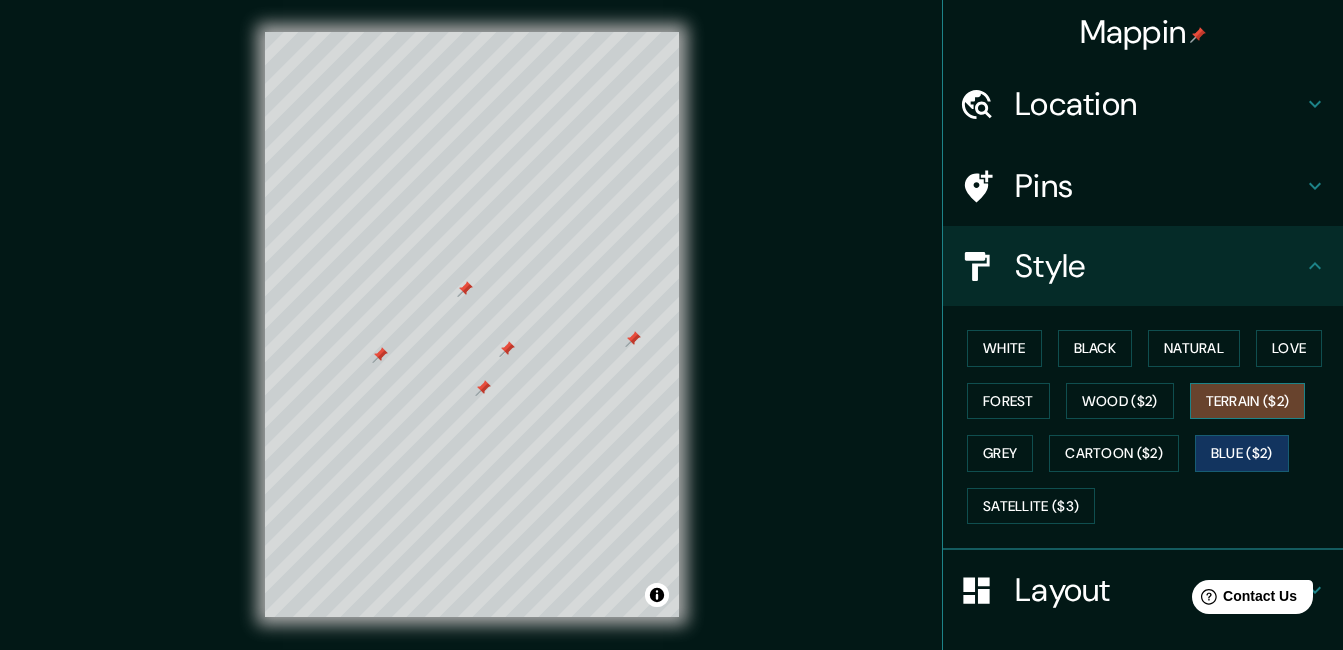 click on "Terrain ($2)" at bounding box center (1248, 401) 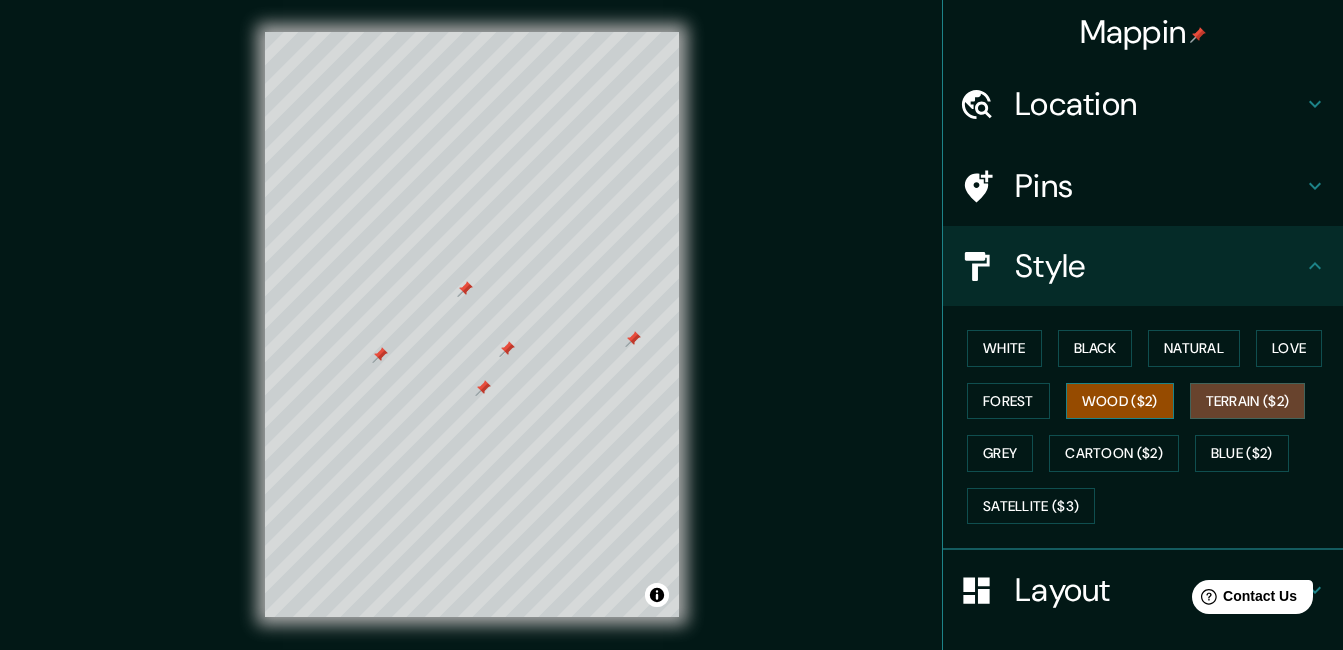 click on "Wood ($2)" at bounding box center (1120, 401) 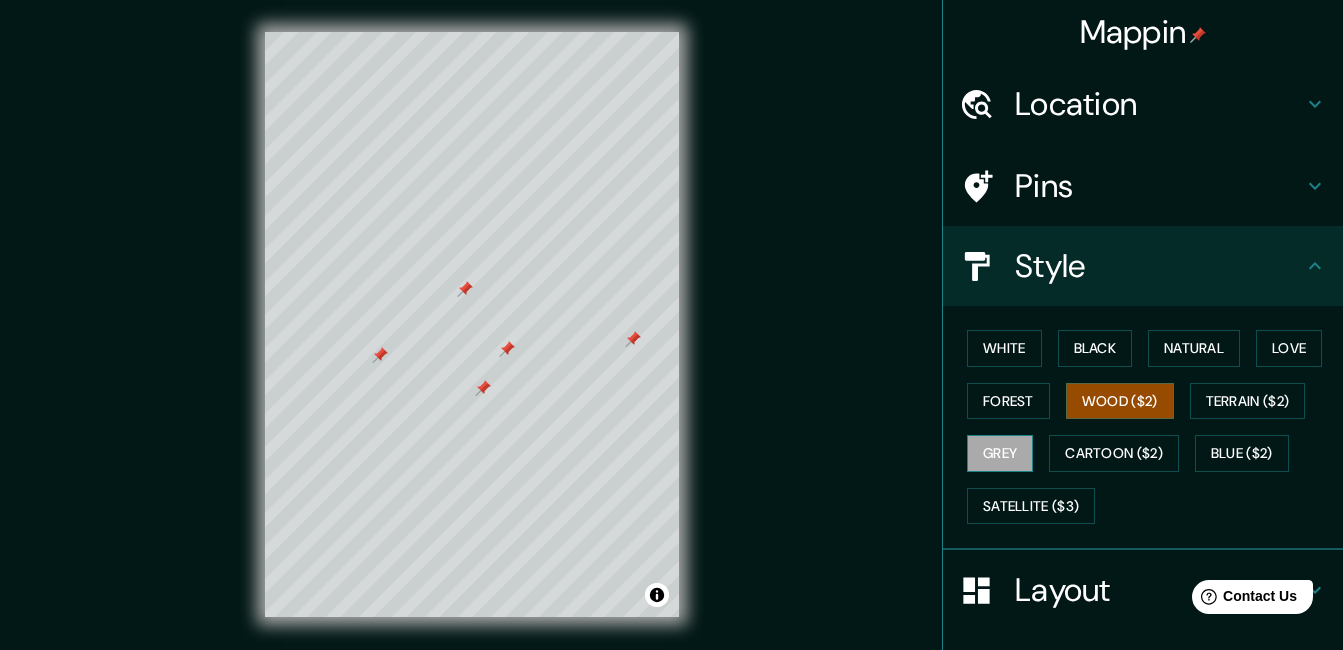 click on "Grey" at bounding box center [1000, 453] 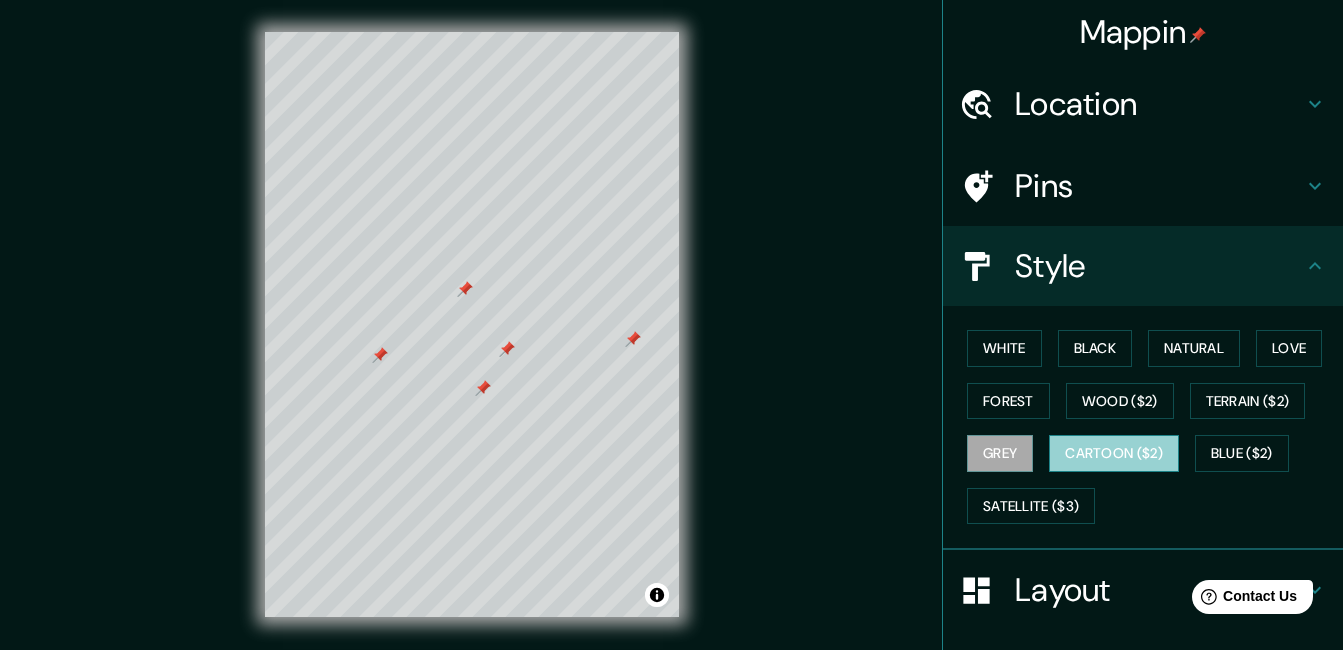 click on "Cartoon ($2)" at bounding box center (1114, 453) 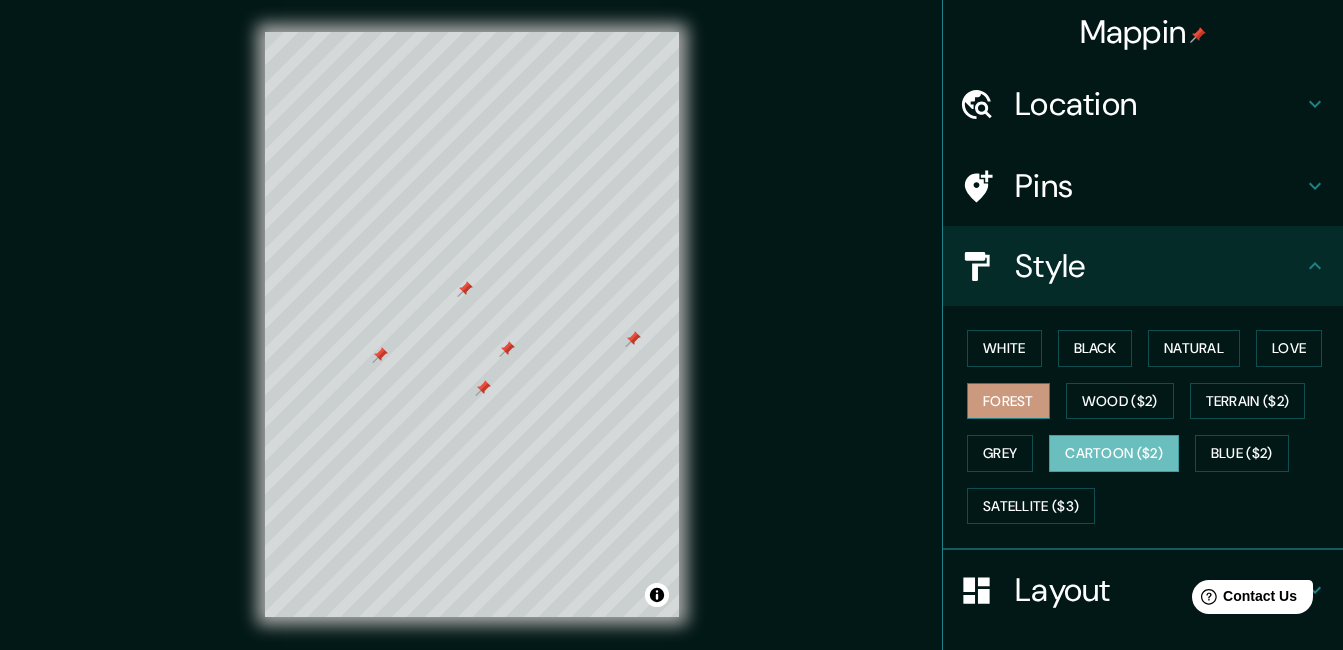 click on "Forest" at bounding box center (1008, 401) 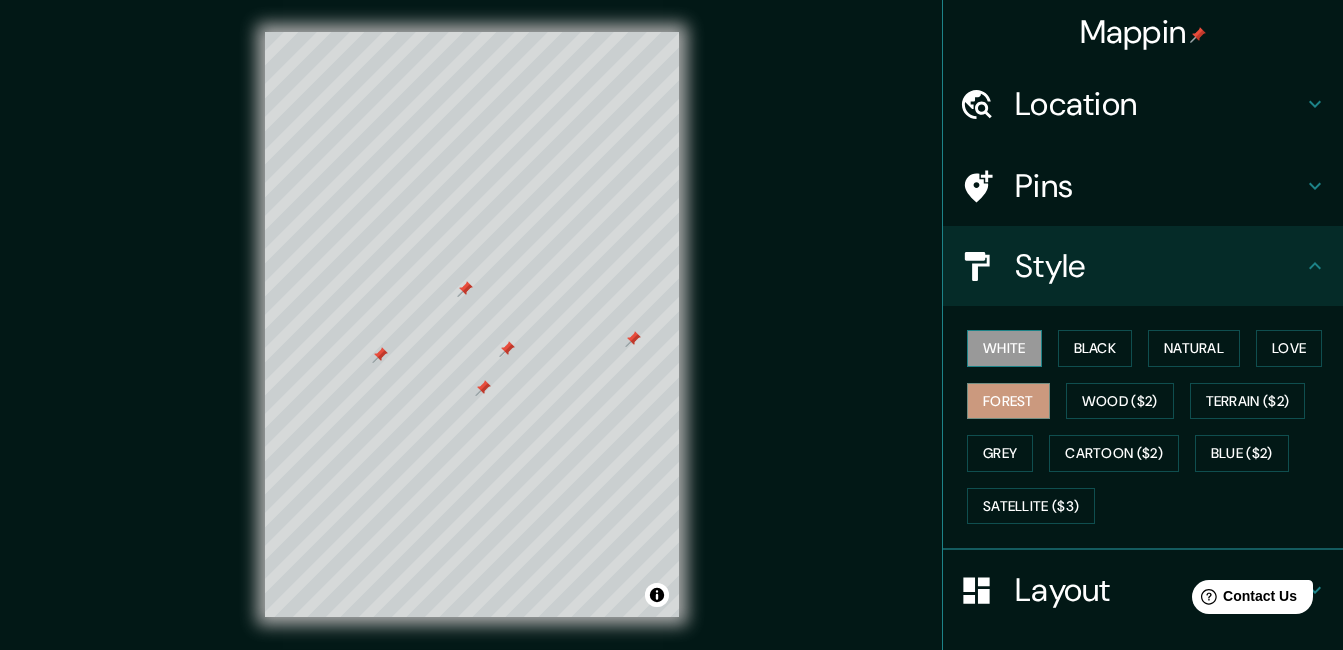 click on "White" at bounding box center [1004, 348] 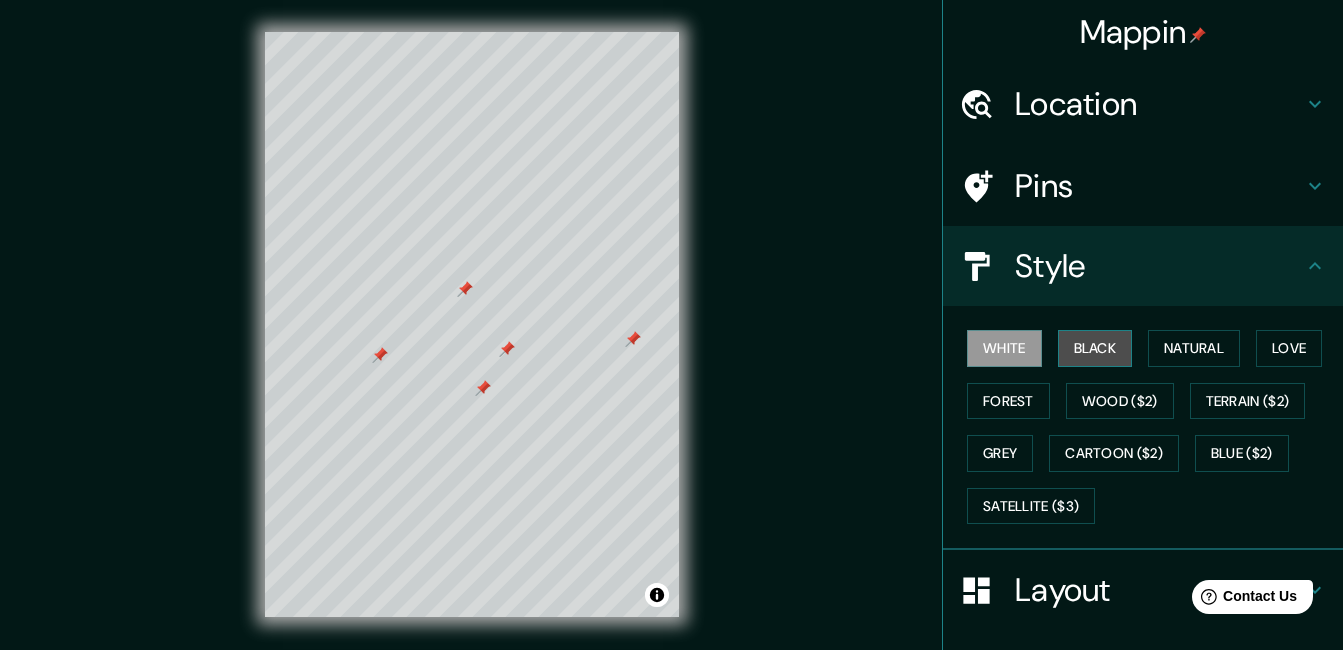 click on "Black" at bounding box center [1095, 348] 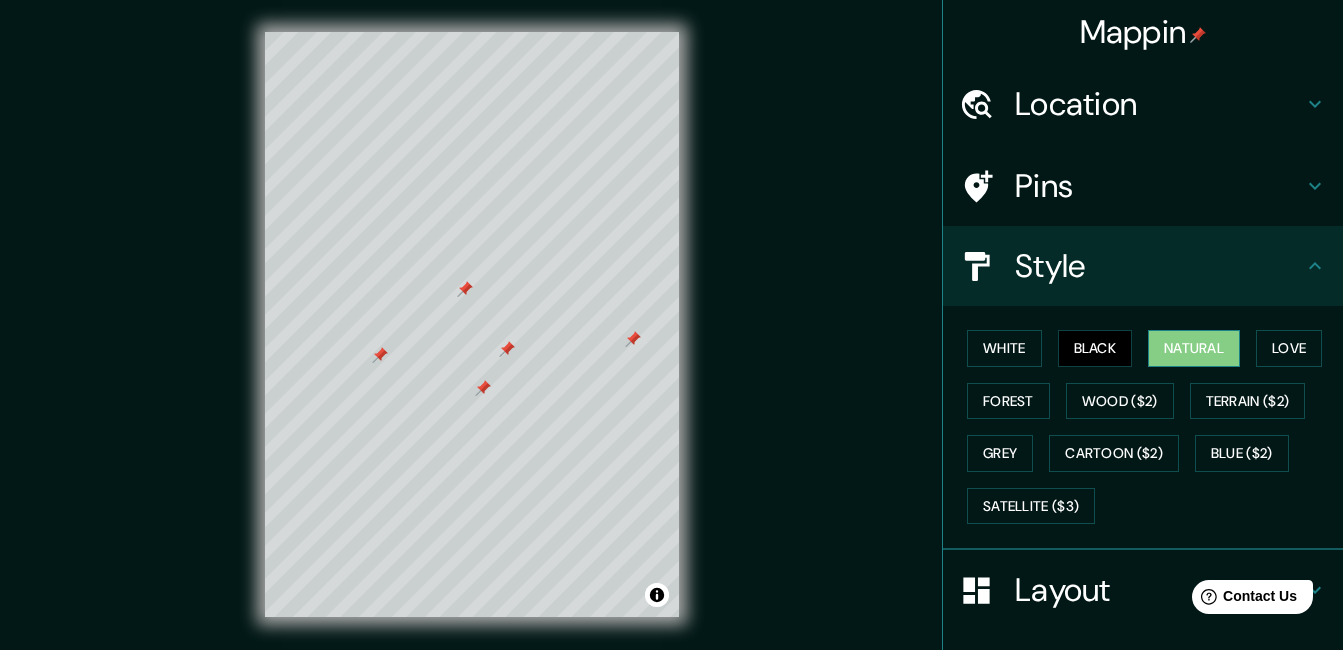 click on "Natural" at bounding box center [1194, 348] 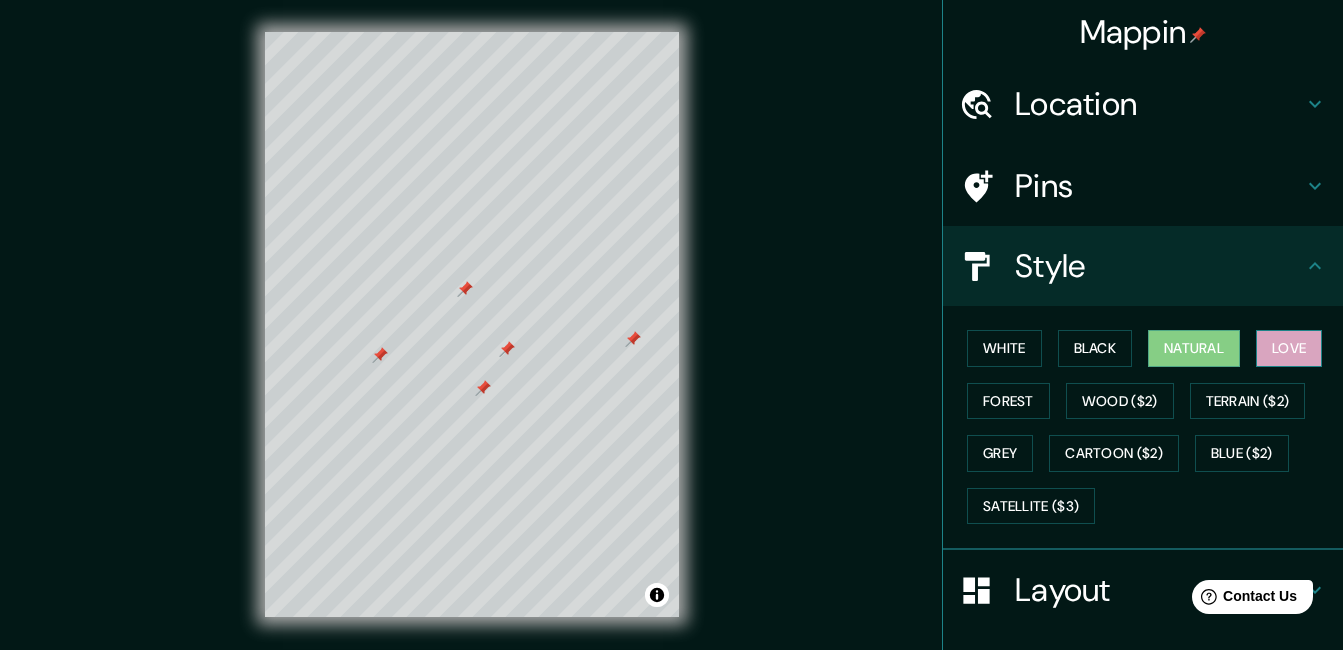 click on "Love" at bounding box center [1289, 348] 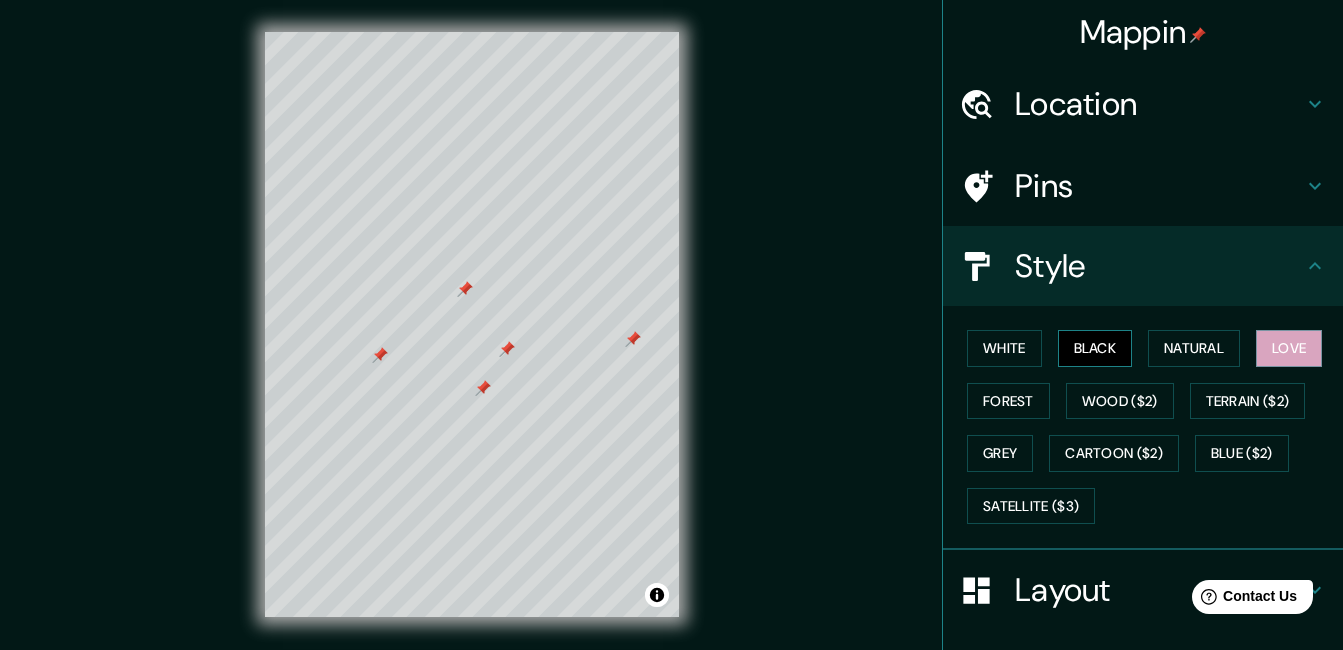 click on "Black" at bounding box center [1095, 348] 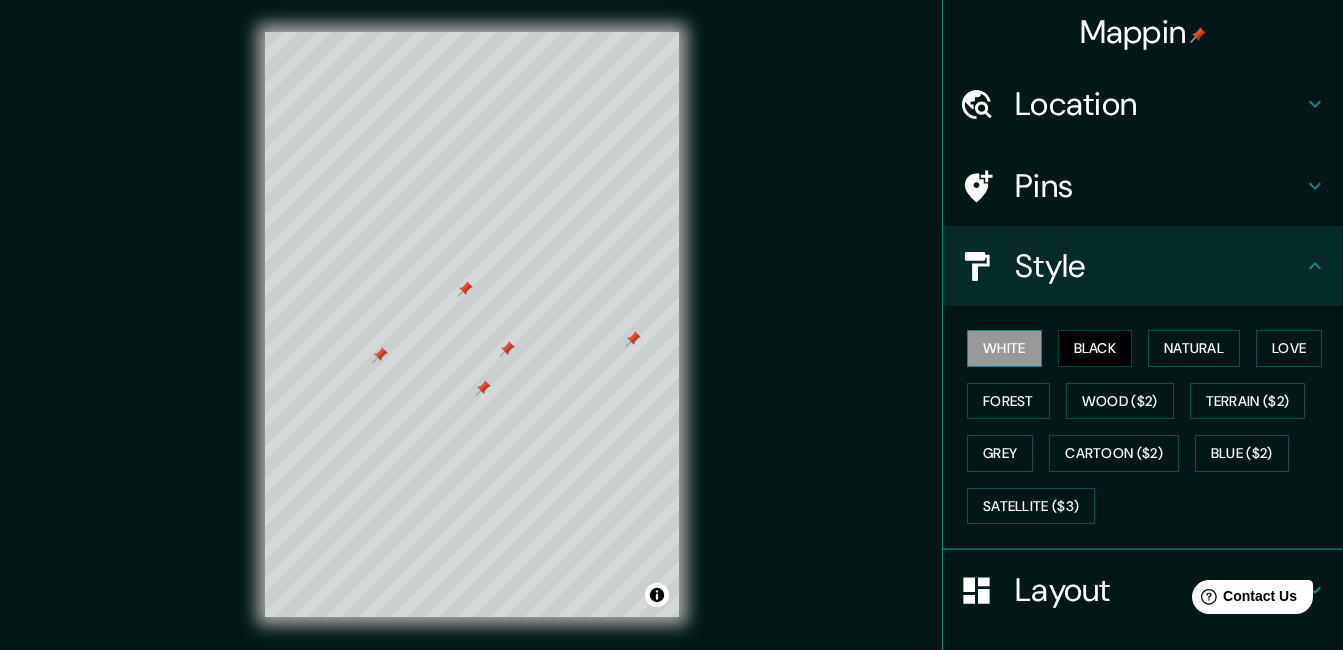 click on "White" at bounding box center [1004, 348] 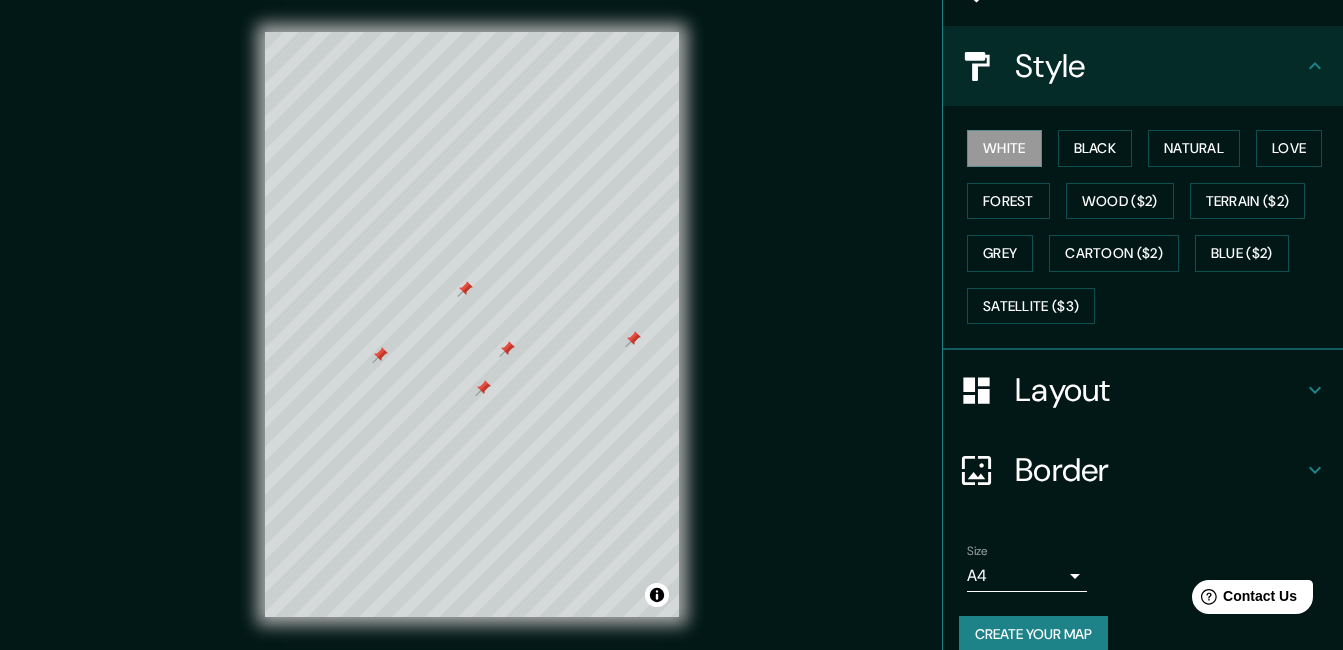 scroll, scrollTop: 227, scrollLeft: 0, axis: vertical 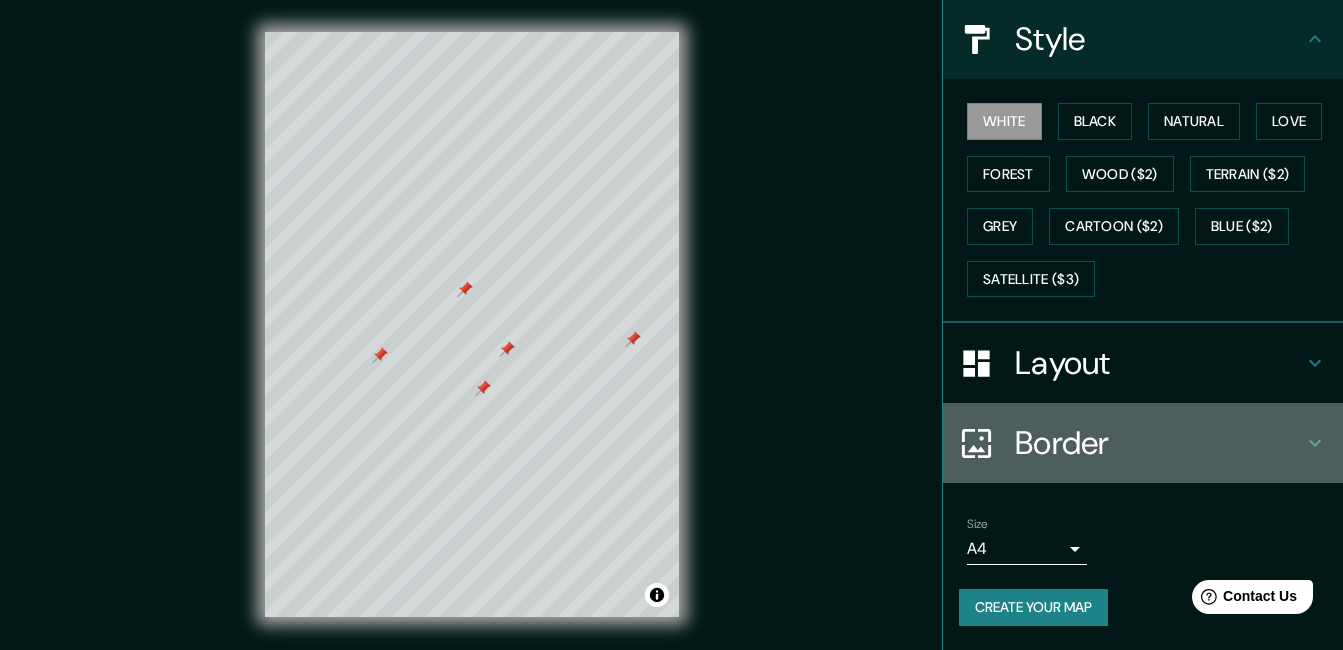 click on "Border" at bounding box center [1159, 443] 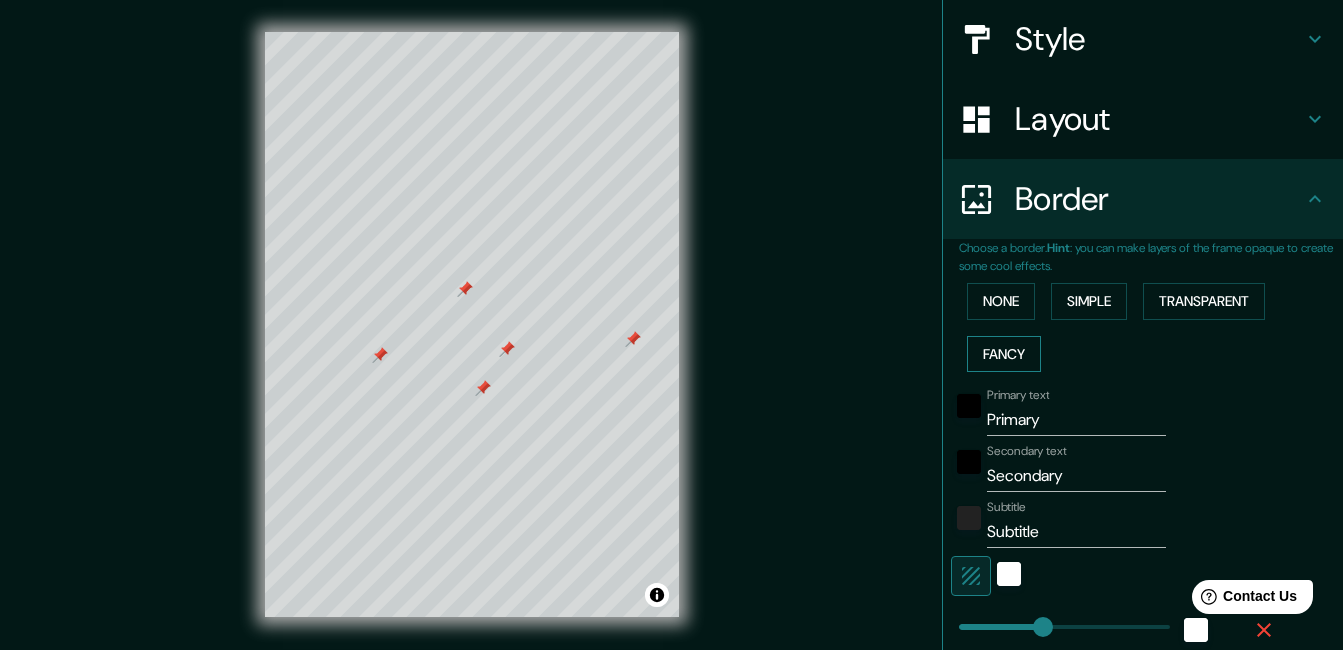 click on "Fancy" at bounding box center [1004, 354] 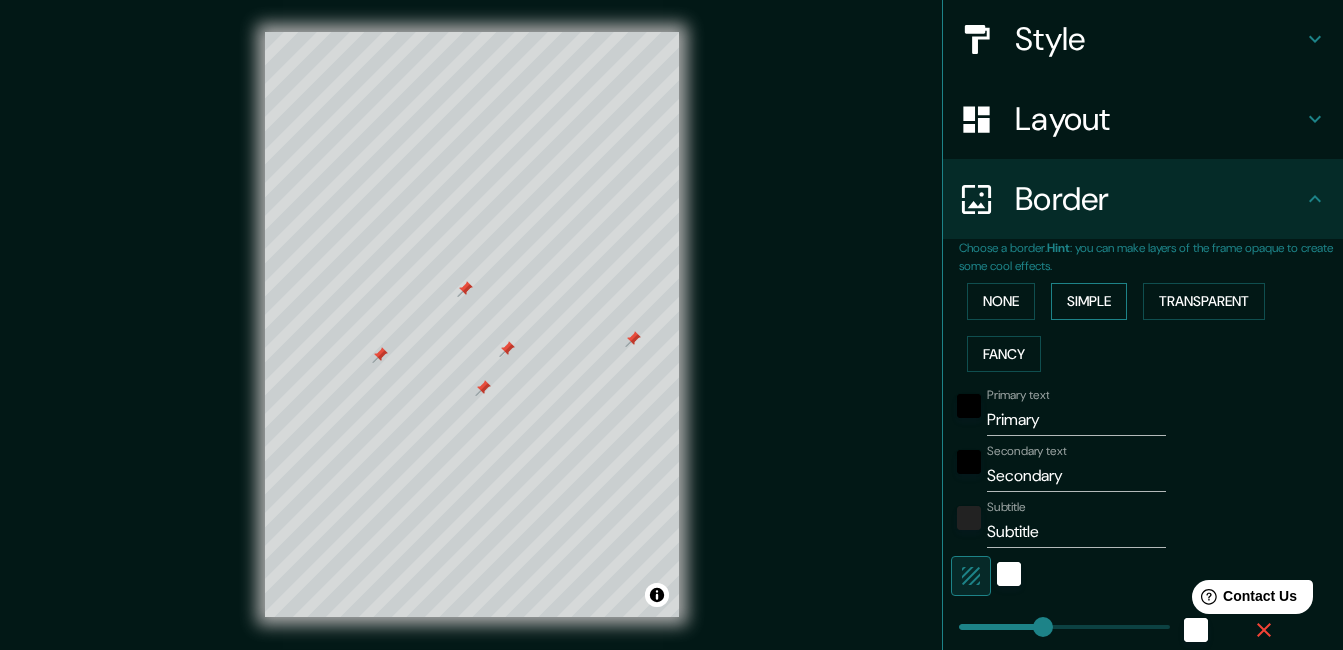 click on "Simple" at bounding box center (1089, 301) 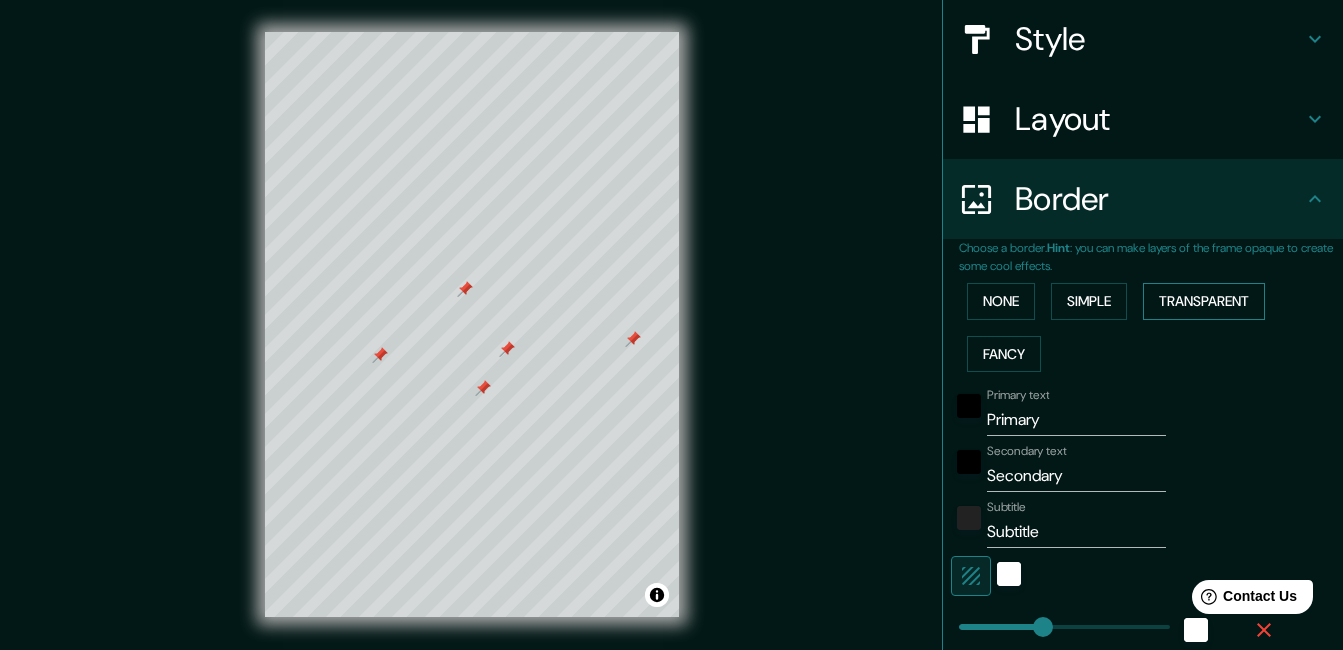 click on "Transparent" at bounding box center [1204, 301] 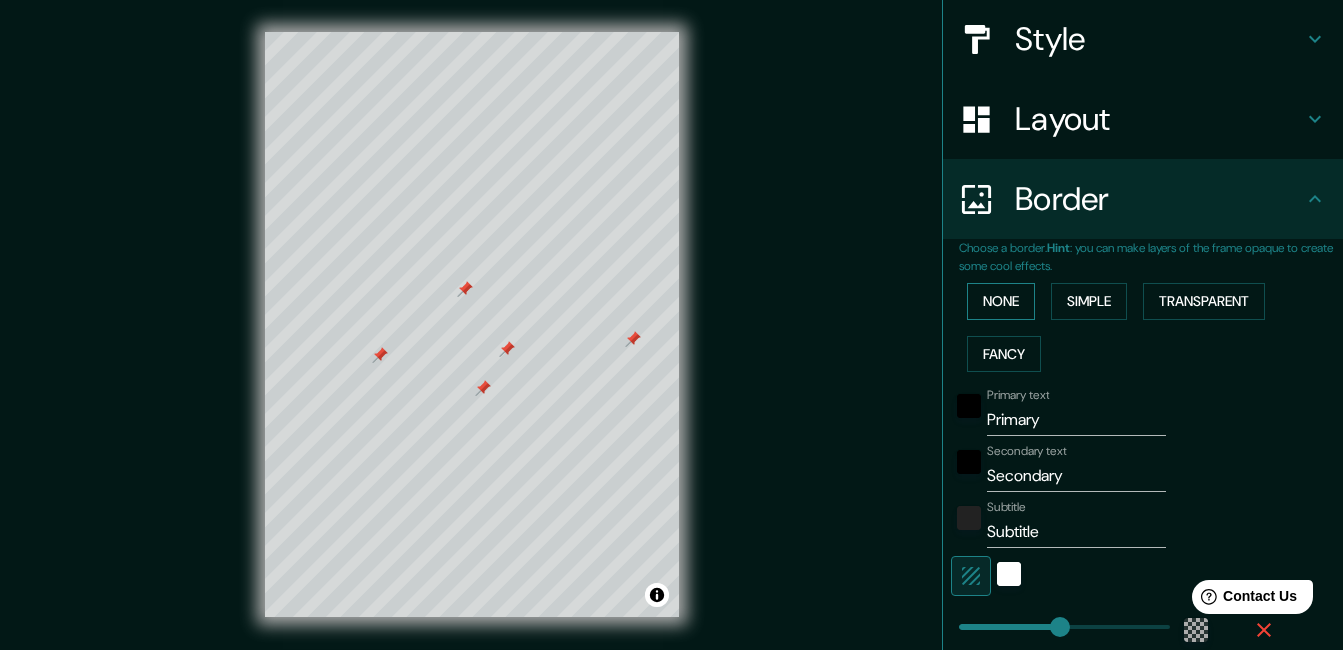 click on "None" at bounding box center (1001, 301) 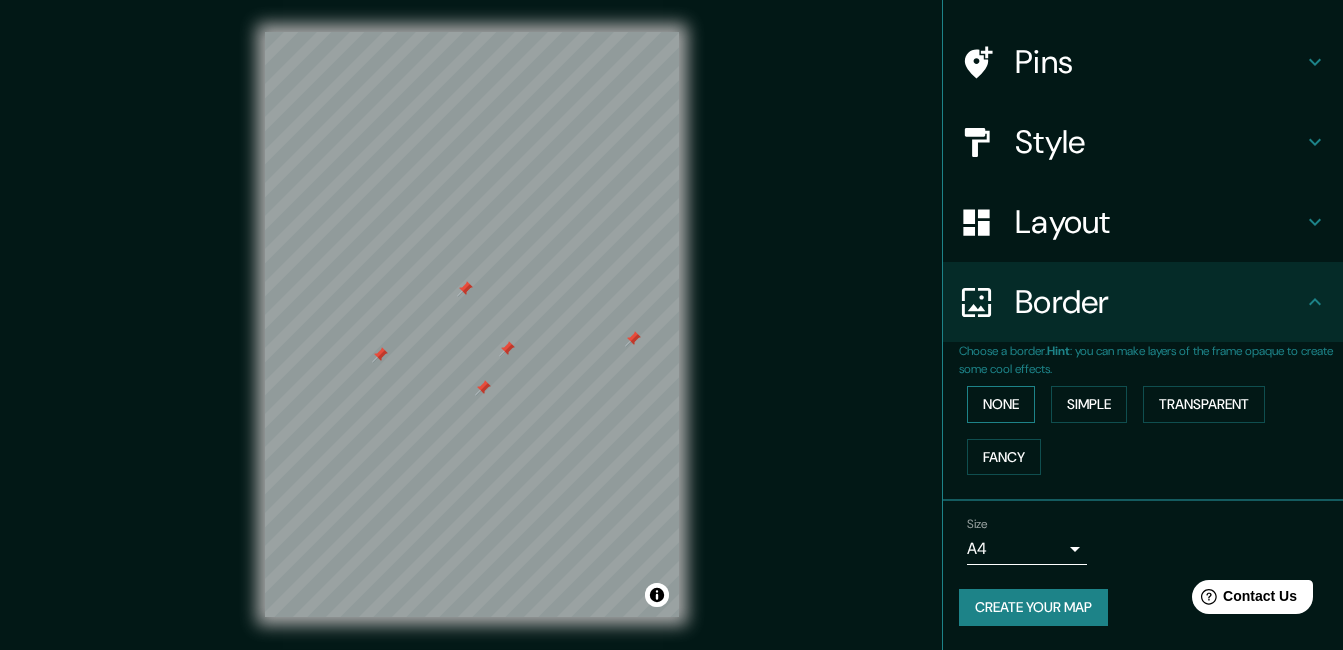 scroll, scrollTop: 124, scrollLeft: 0, axis: vertical 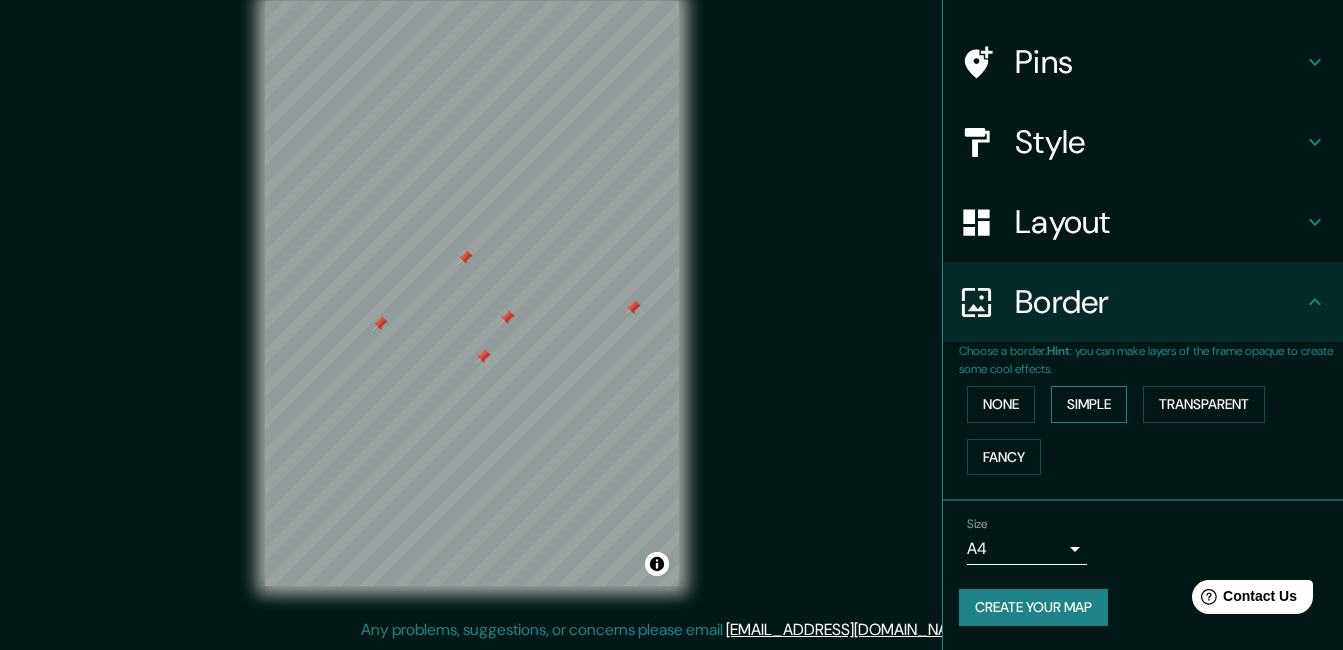 click on "Simple" at bounding box center [1089, 404] 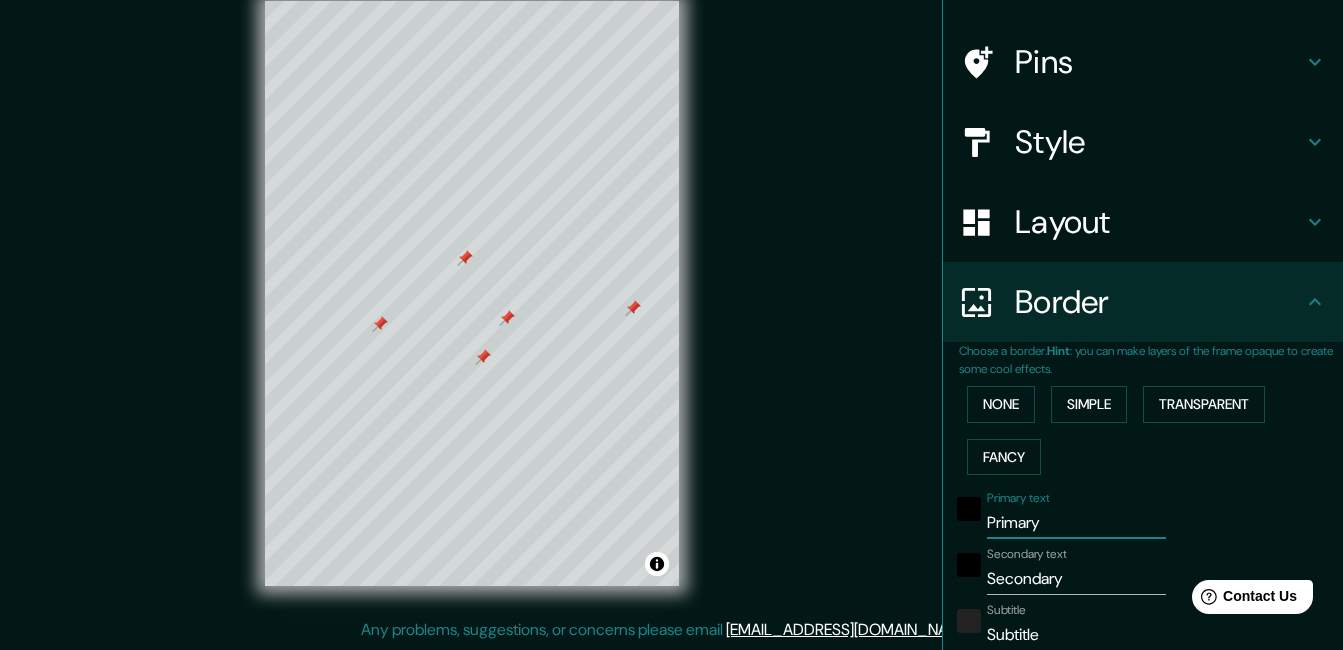 drag, startPoint x: 1033, startPoint y: 523, endPoint x: 942, endPoint y: 522, distance: 91.00549 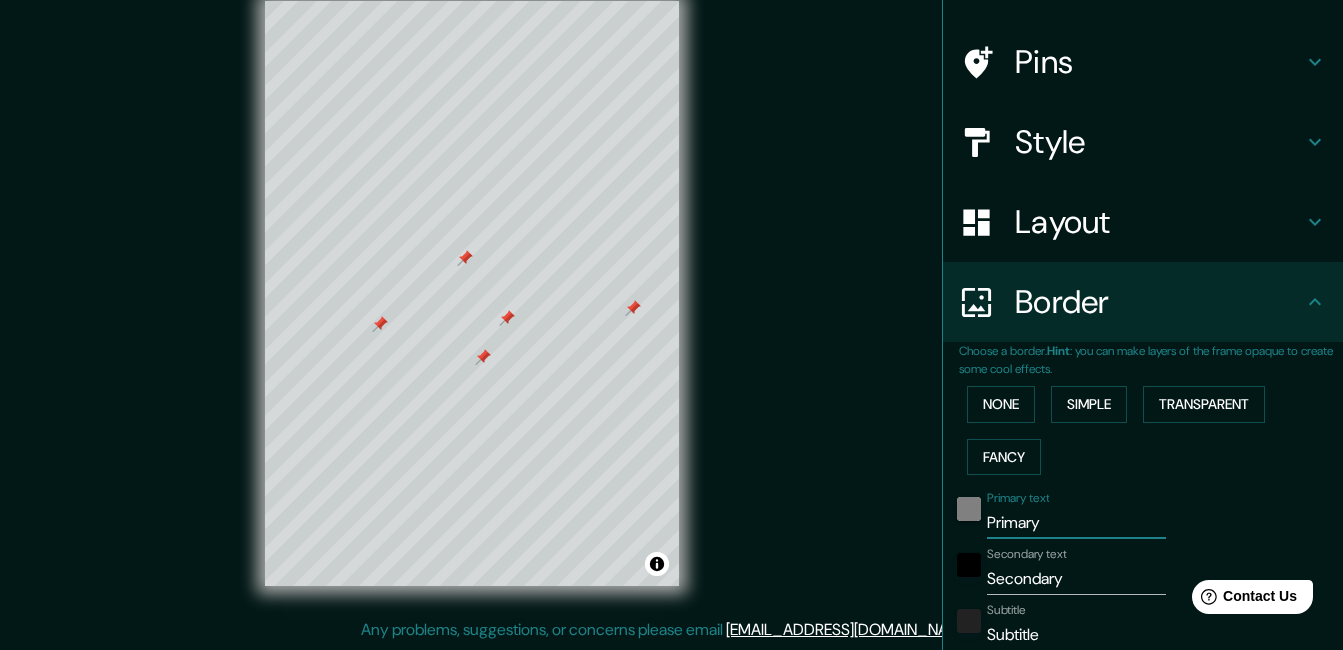 type on "a" 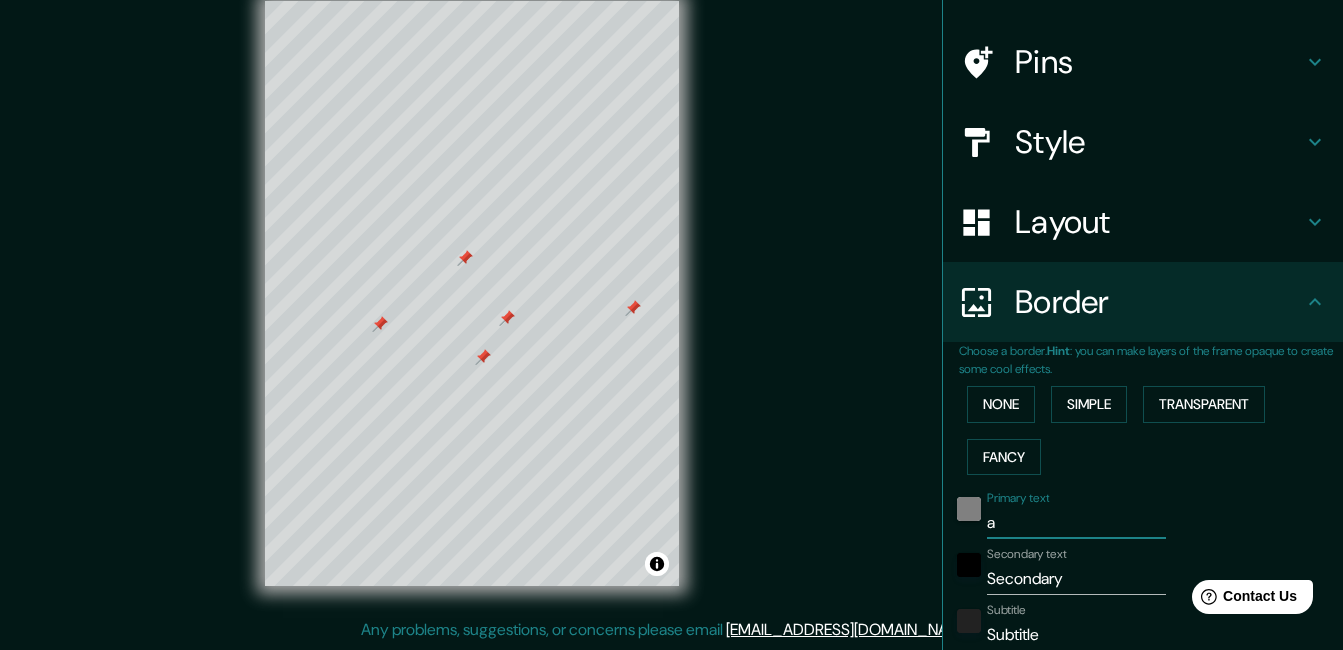 type on "166" 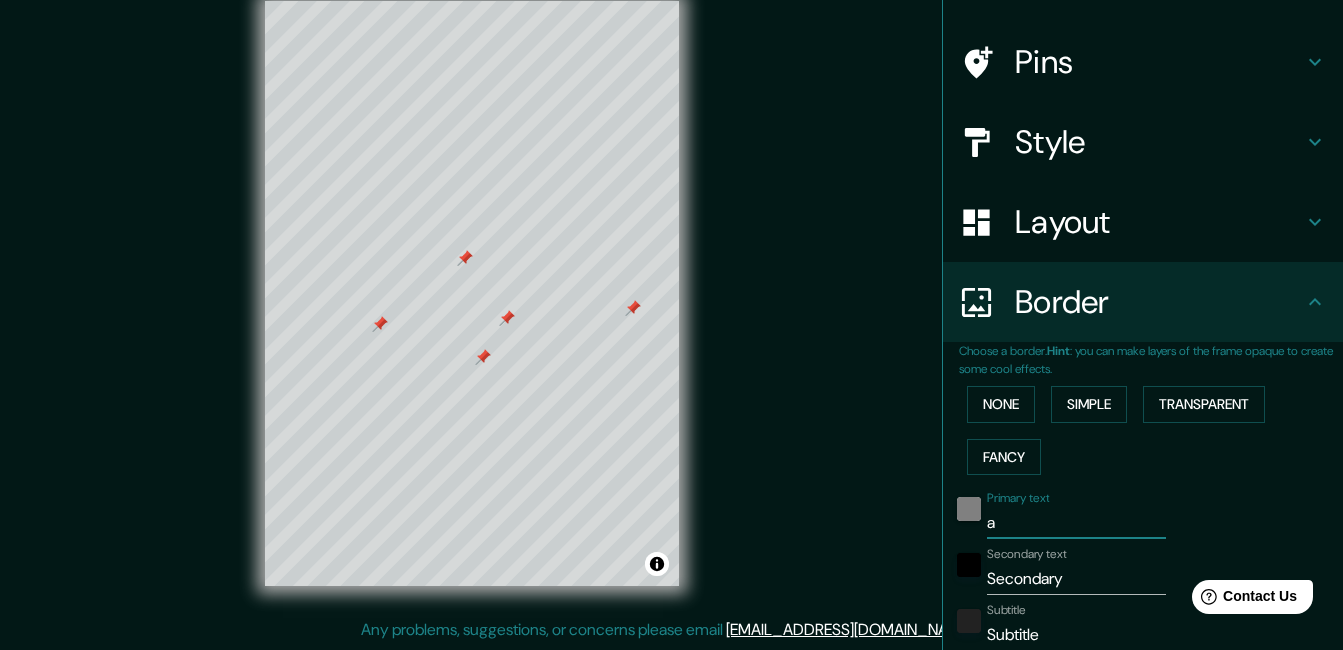 type on "al" 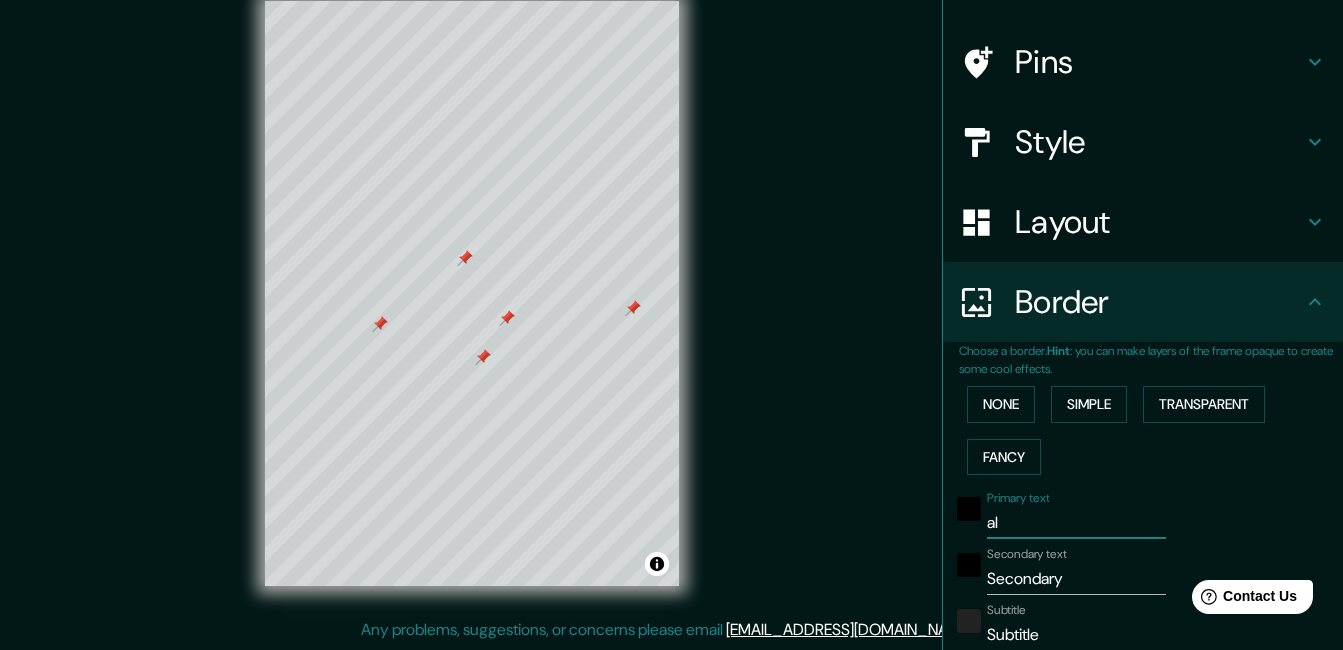 scroll, scrollTop: 0, scrollLeft: 0, axis: both 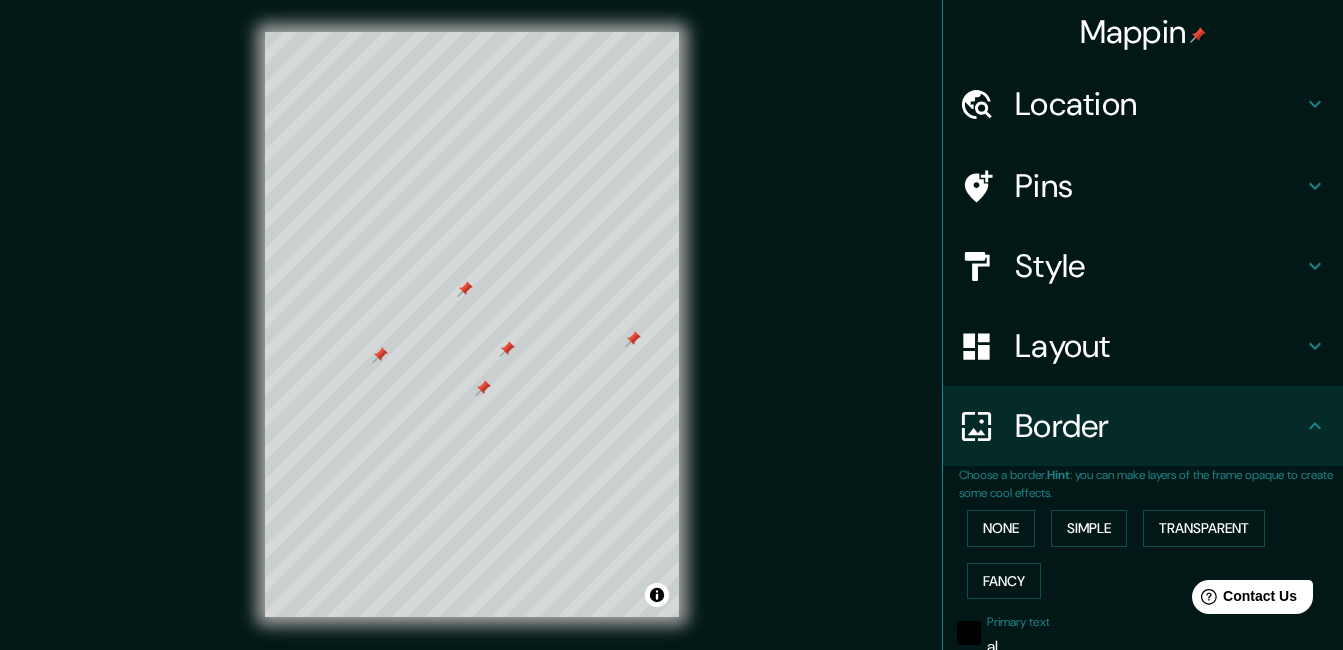 type on "al" 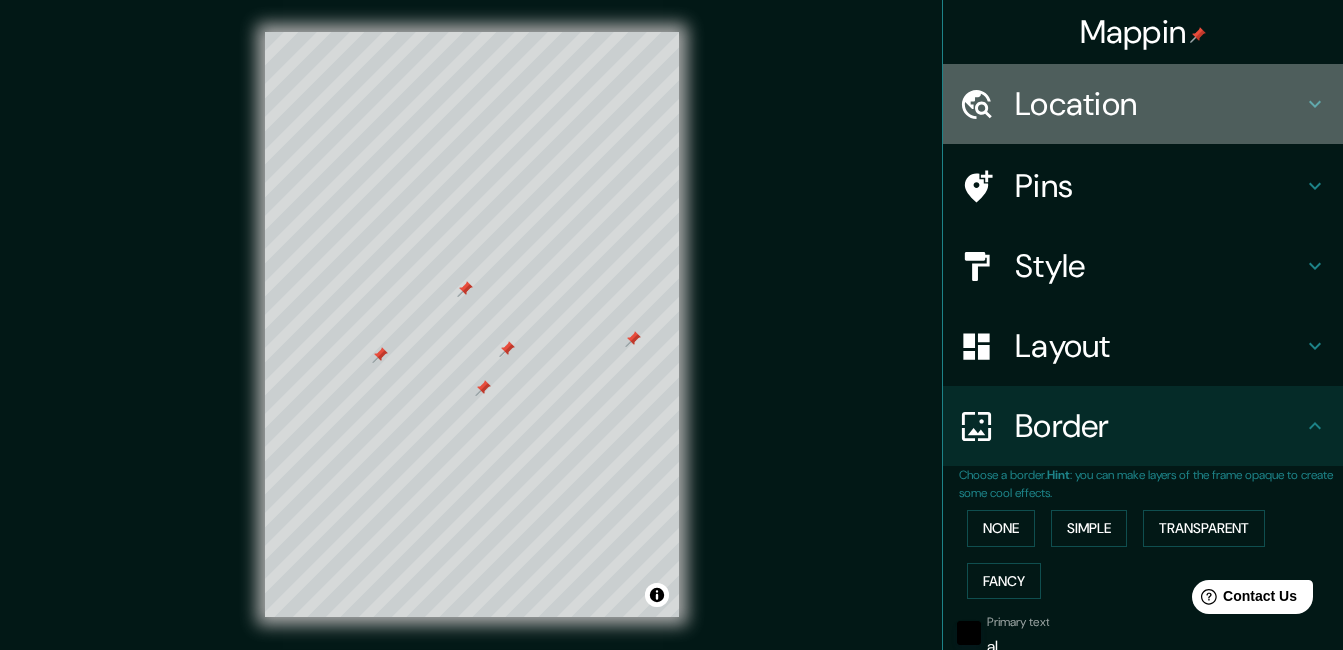 drag, startPoint x: 1286, startPoint y: 104, endPoint x: 1293, endPoint y: 119, distance: 16.552946 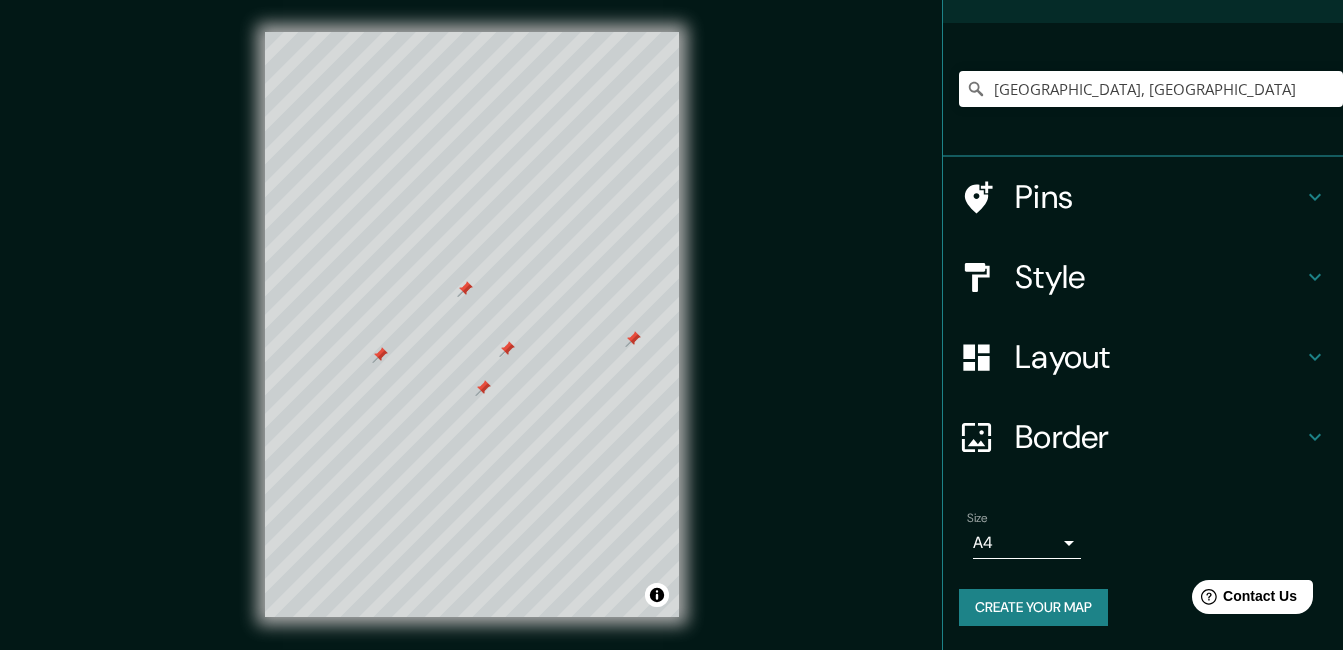 scroll, scrollTop: 0, scrollLeft: 0, axis: both 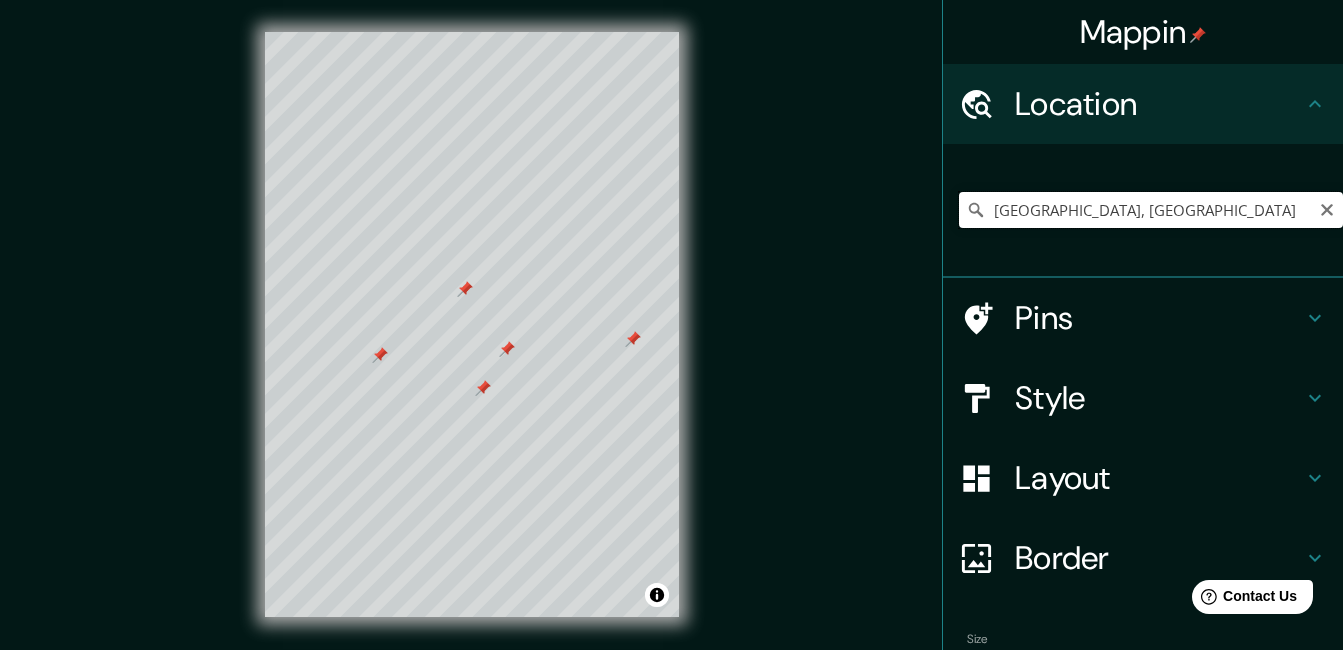 drag, startPoint x: 1025, startPoint y: 209, endPoint x: 976, endPoint y: 217, distance: 49.648766 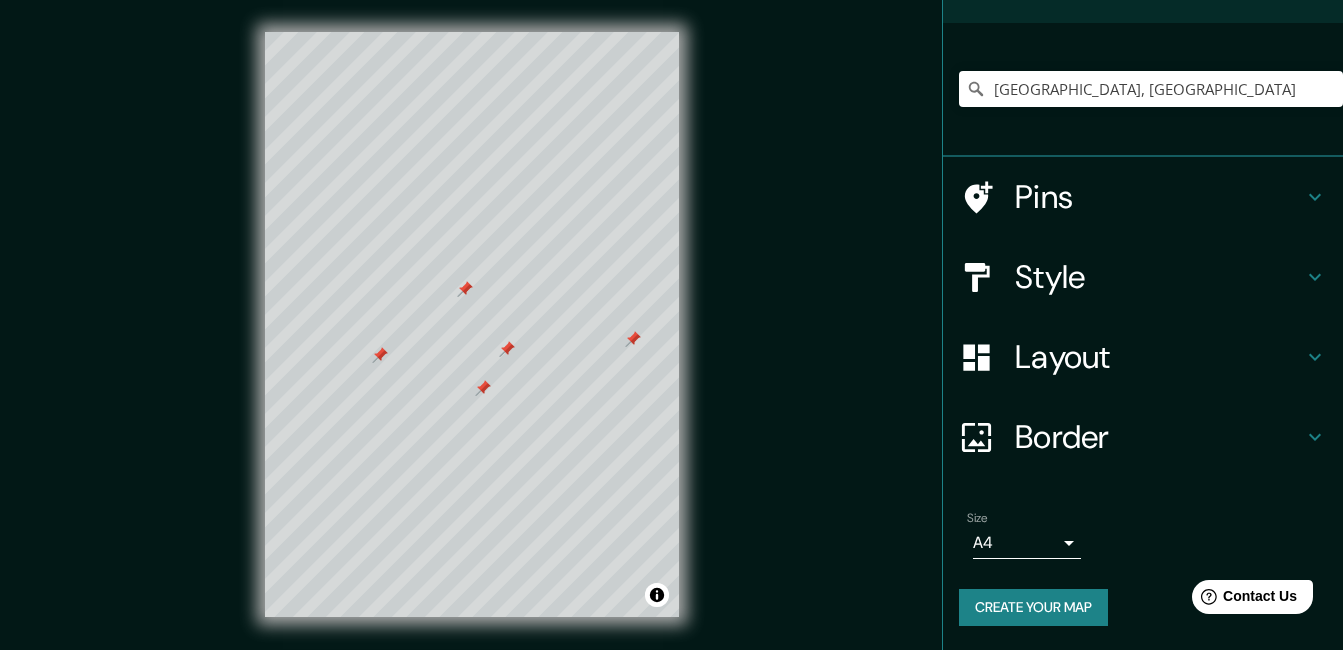 click on "Border" at bounding box center [1159, 437] 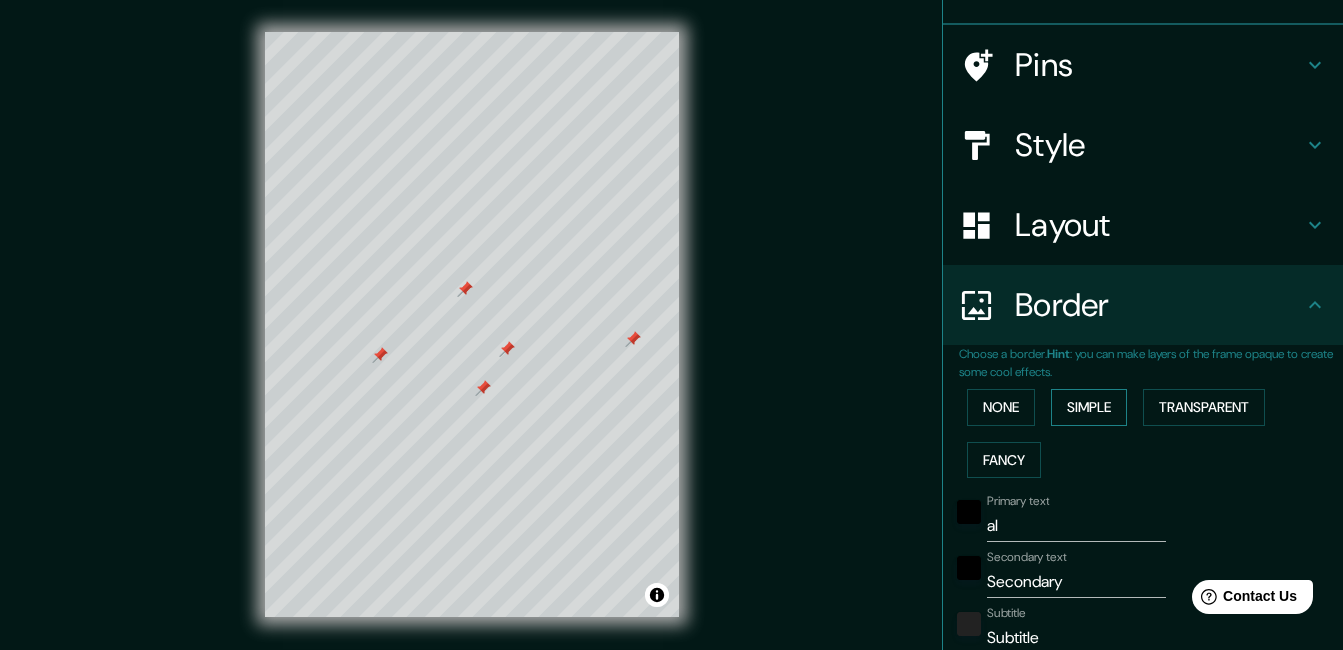 scroll, scrollTop: 121, scrollLeft: 0, axis: vertical 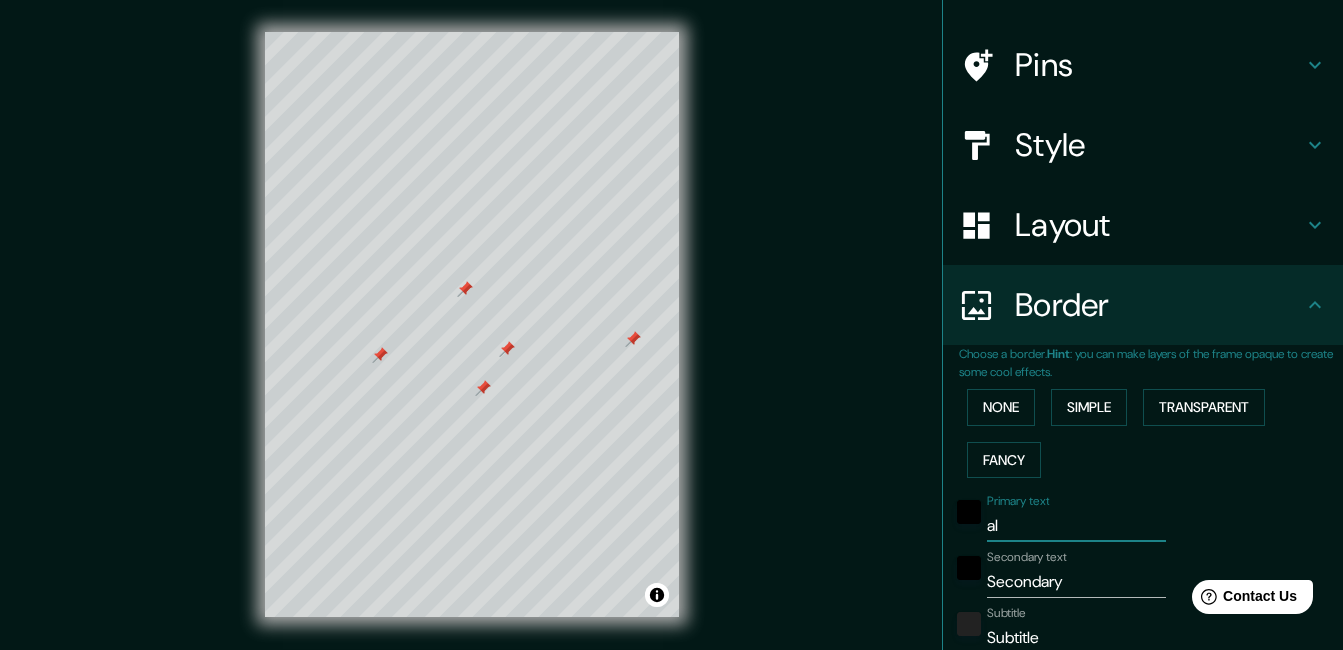 click on "al" at bounding box center [1076, 526] 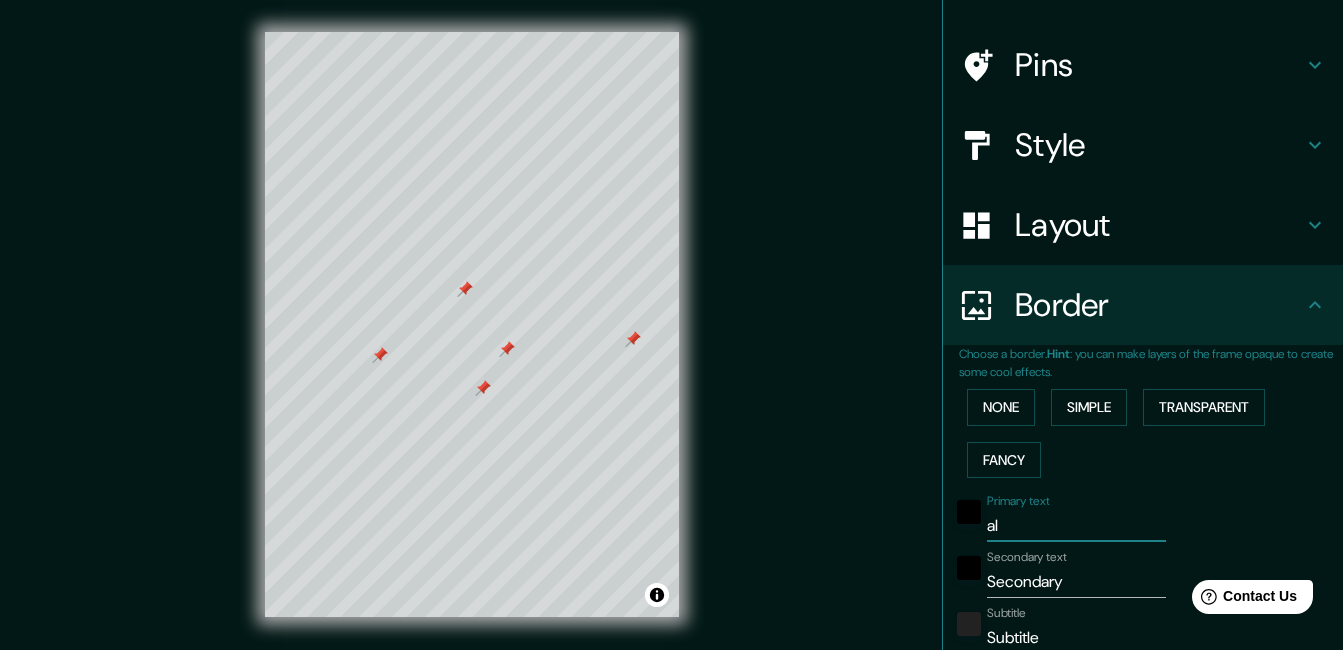 type 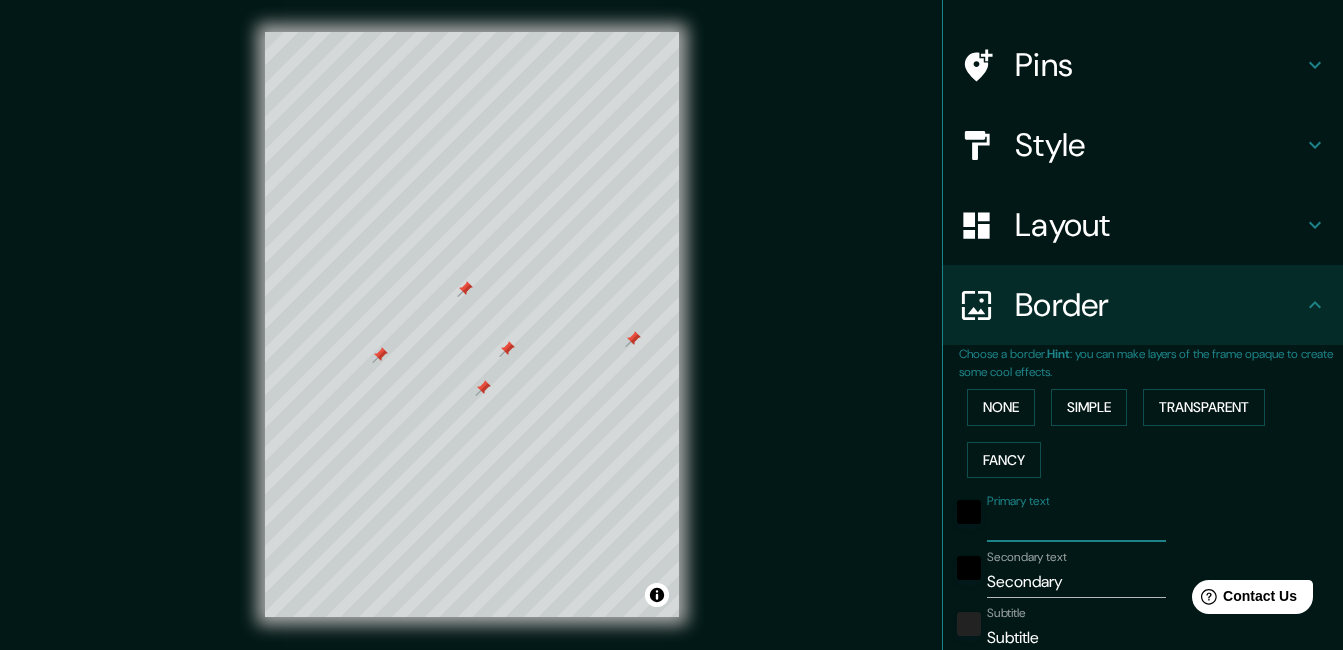 type on "166" 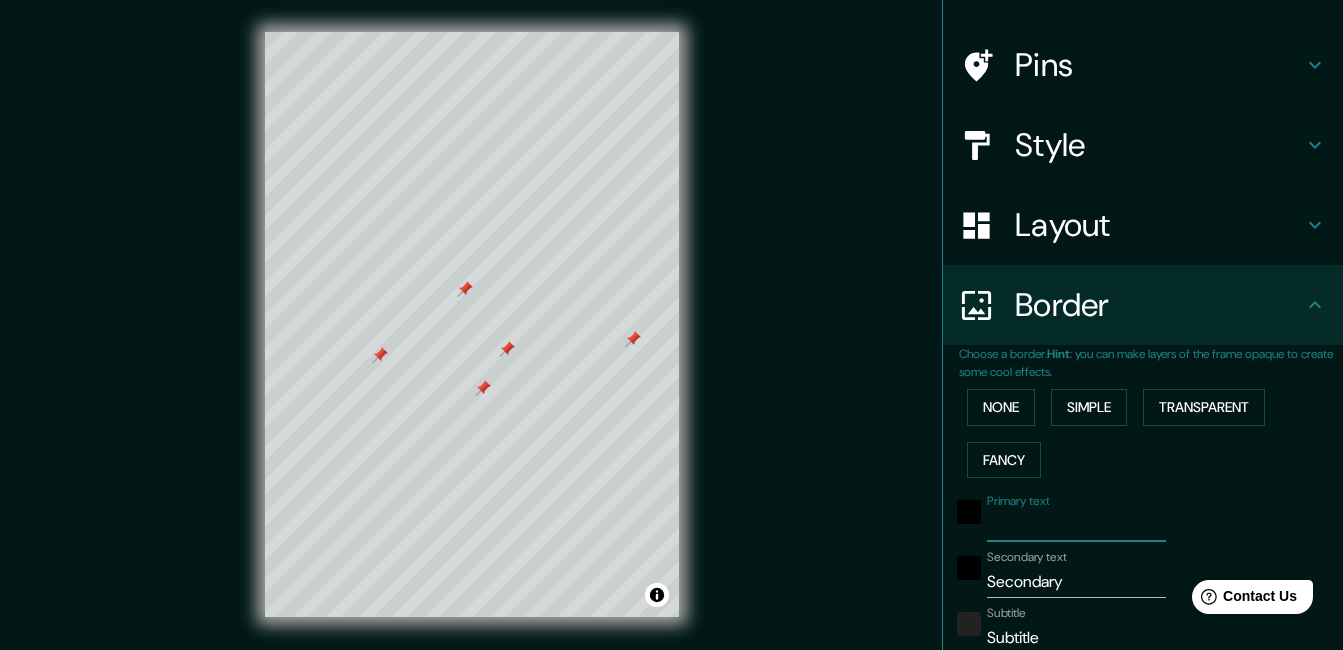 paste on "[GEOGRAPHIC_DATA]" 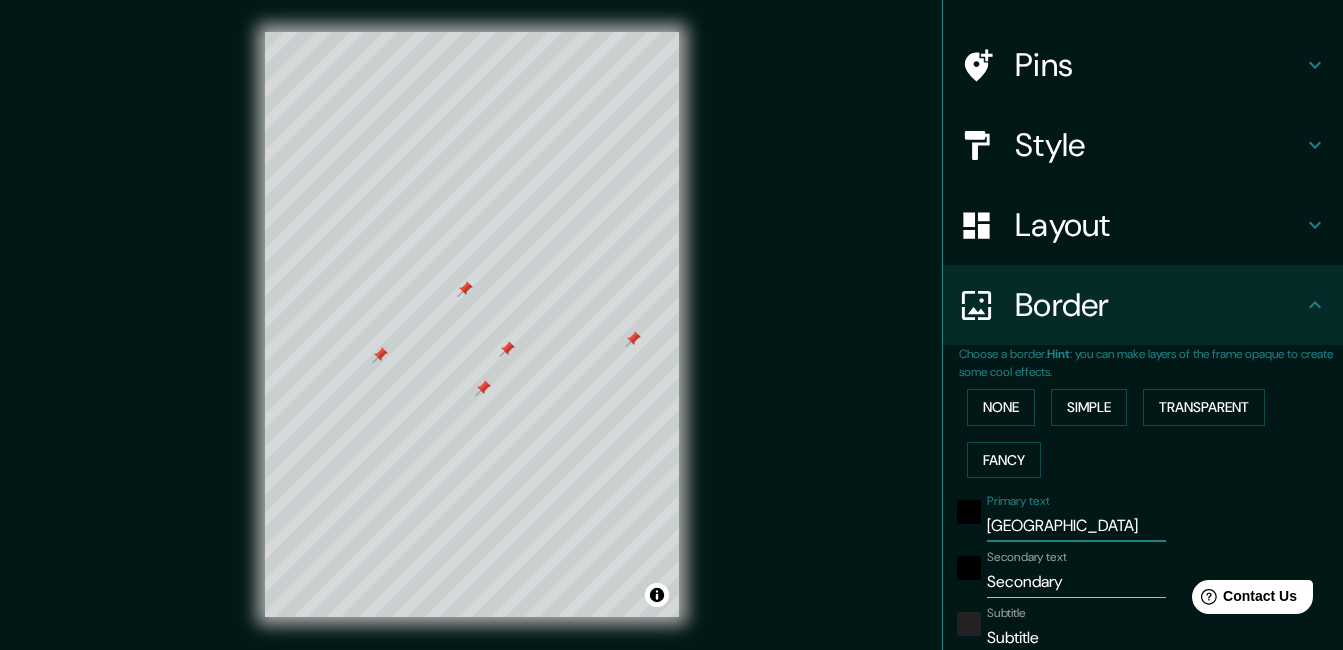 type on "[GEOGRAPHIC_DATA]" 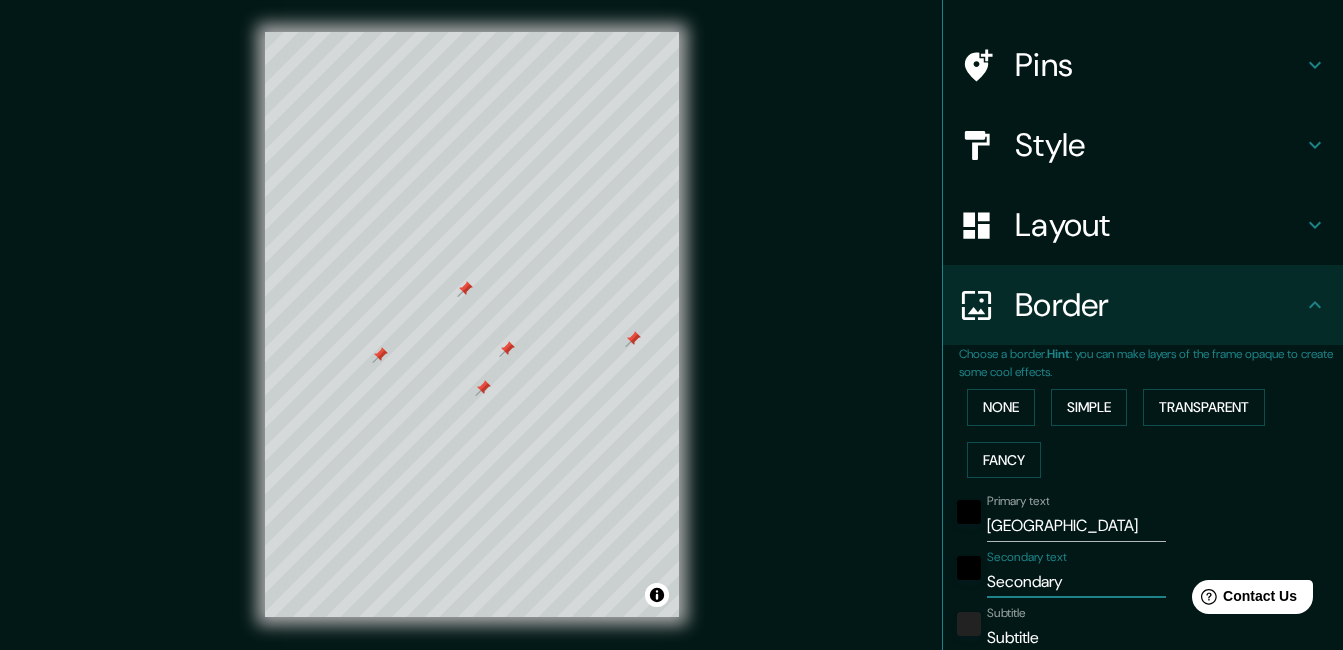 click on "Secondary" at bounding box center (1076, 582) 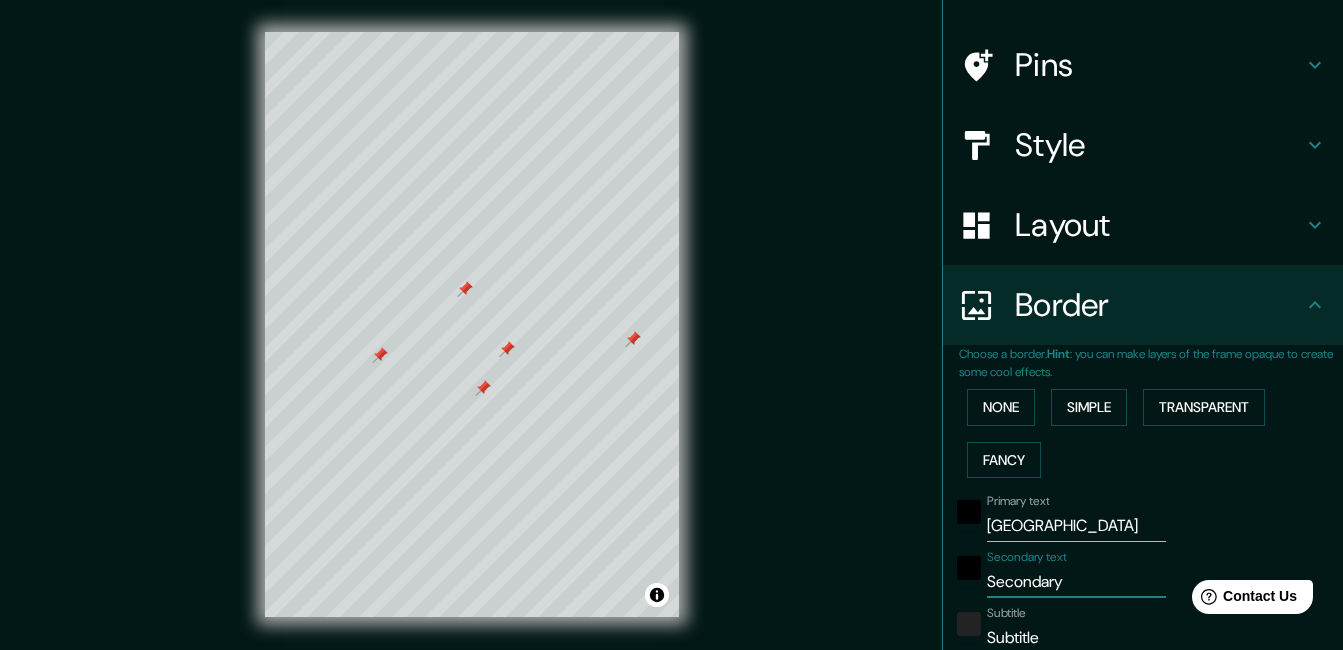 drag, startPoint x: 1057, startPoint y: 576, endPoint x: 968, endPoint y: 597, distance: 91.44397 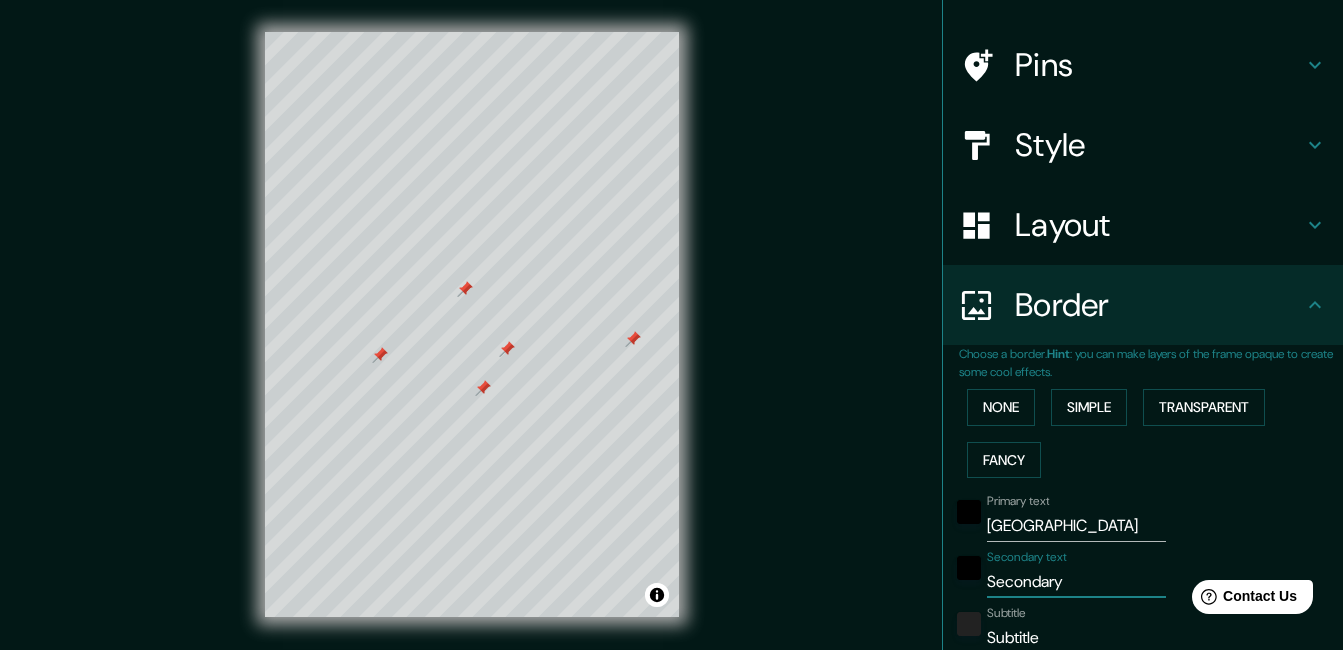 scroll, scrollTop: 494, scrollLeft: 0, axis: vertical 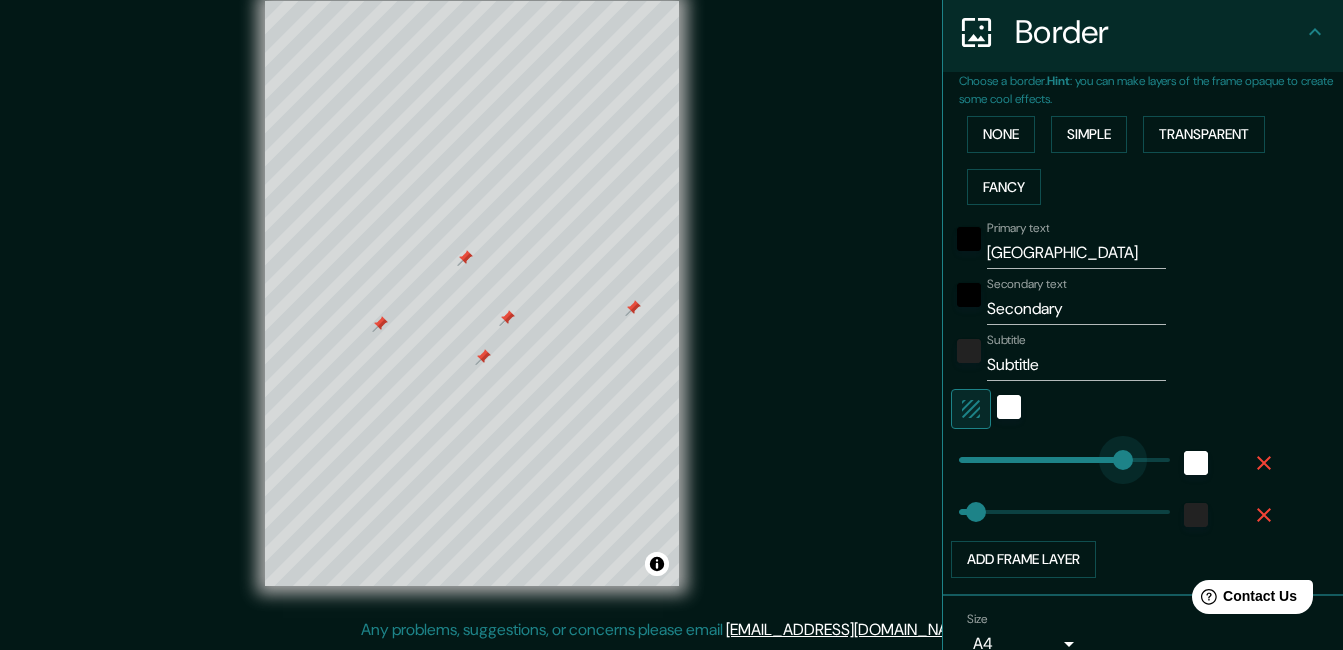 type on "332" 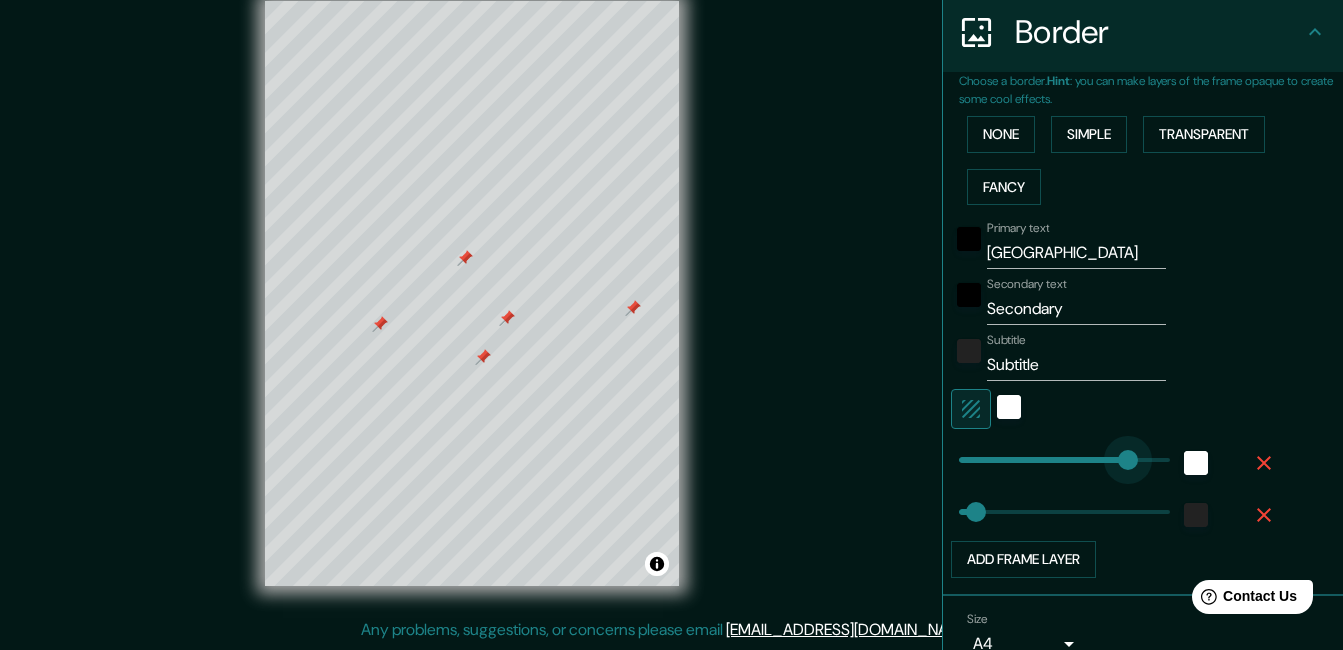 drag, startPoint x: 1035, startPoint y: 466, endPoint x: 1113, endPoint y: 468, distance: 78.025635 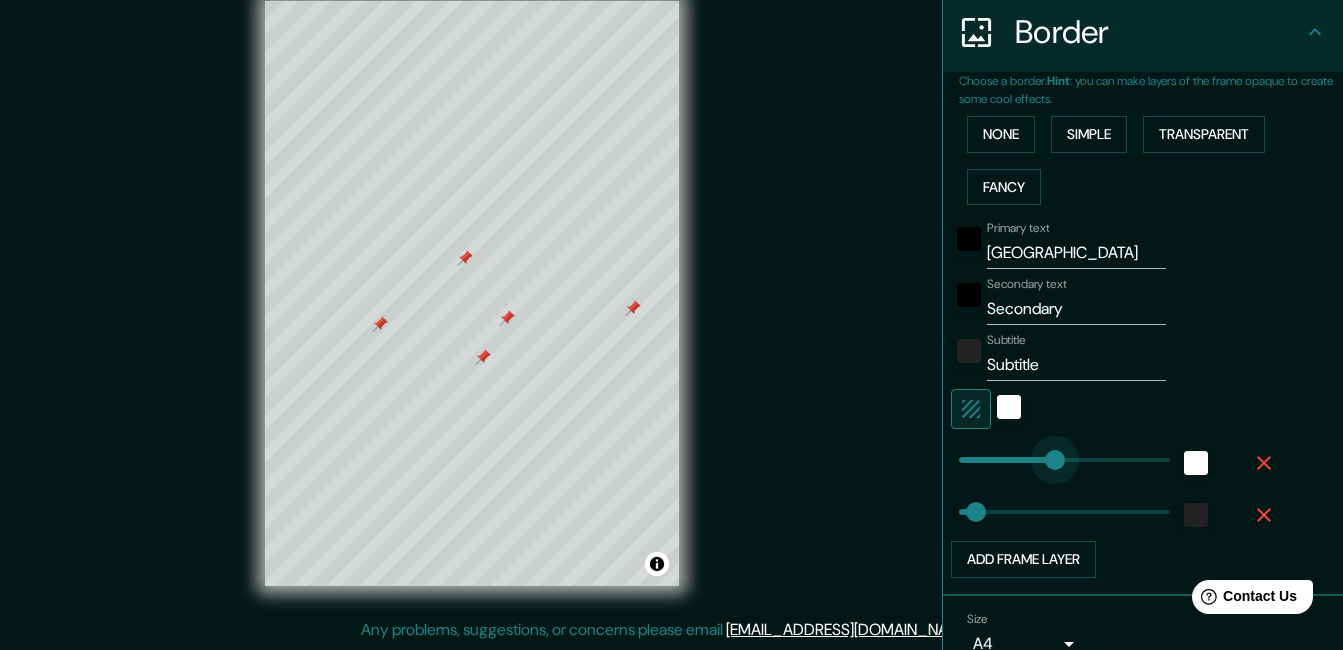 type on "183" 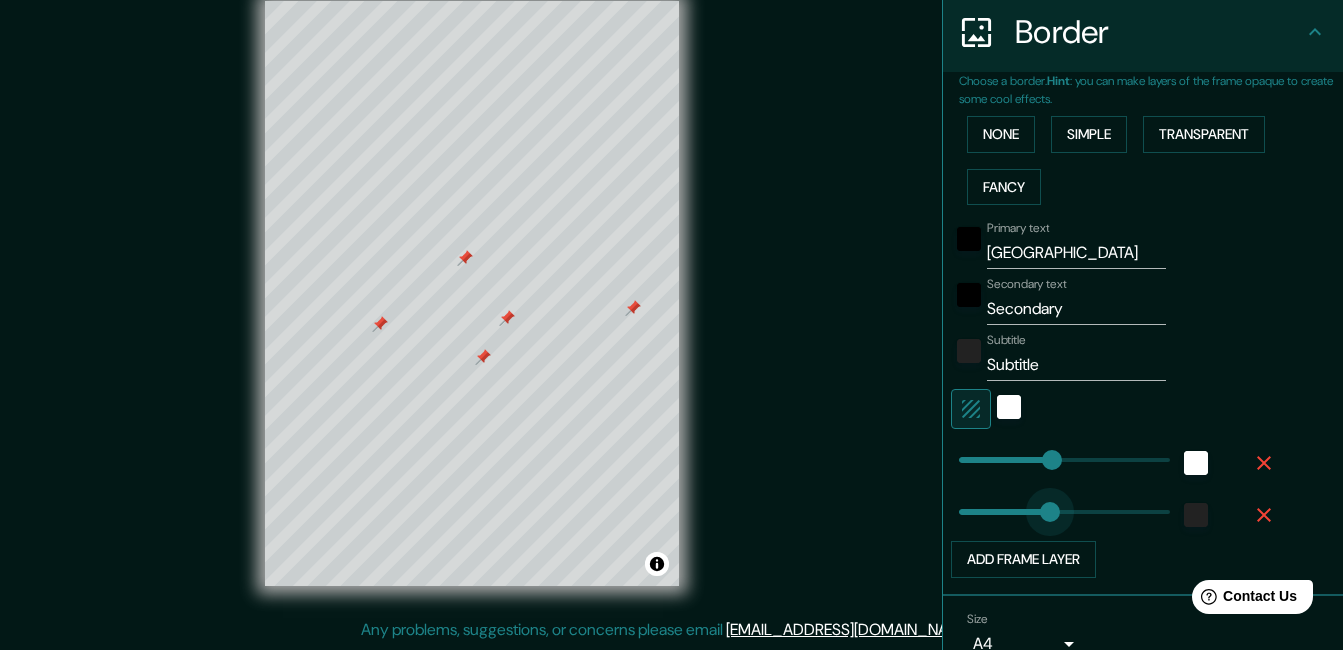 type on "189" 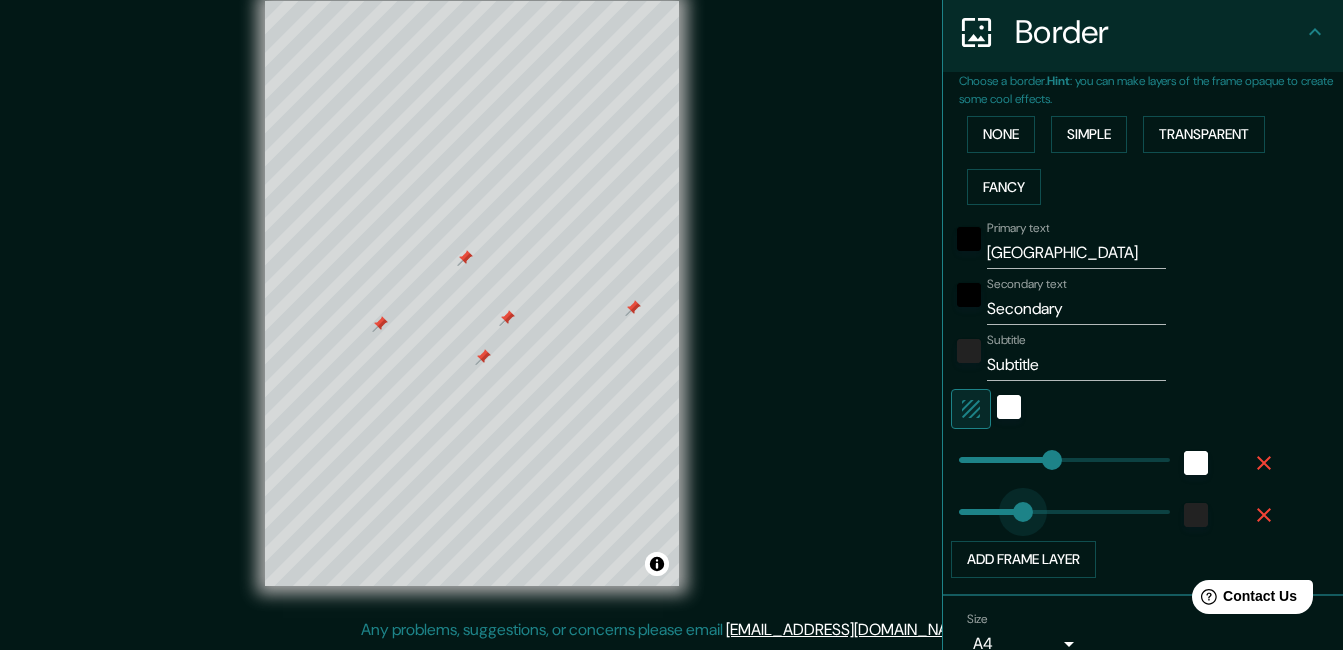 type on "120" 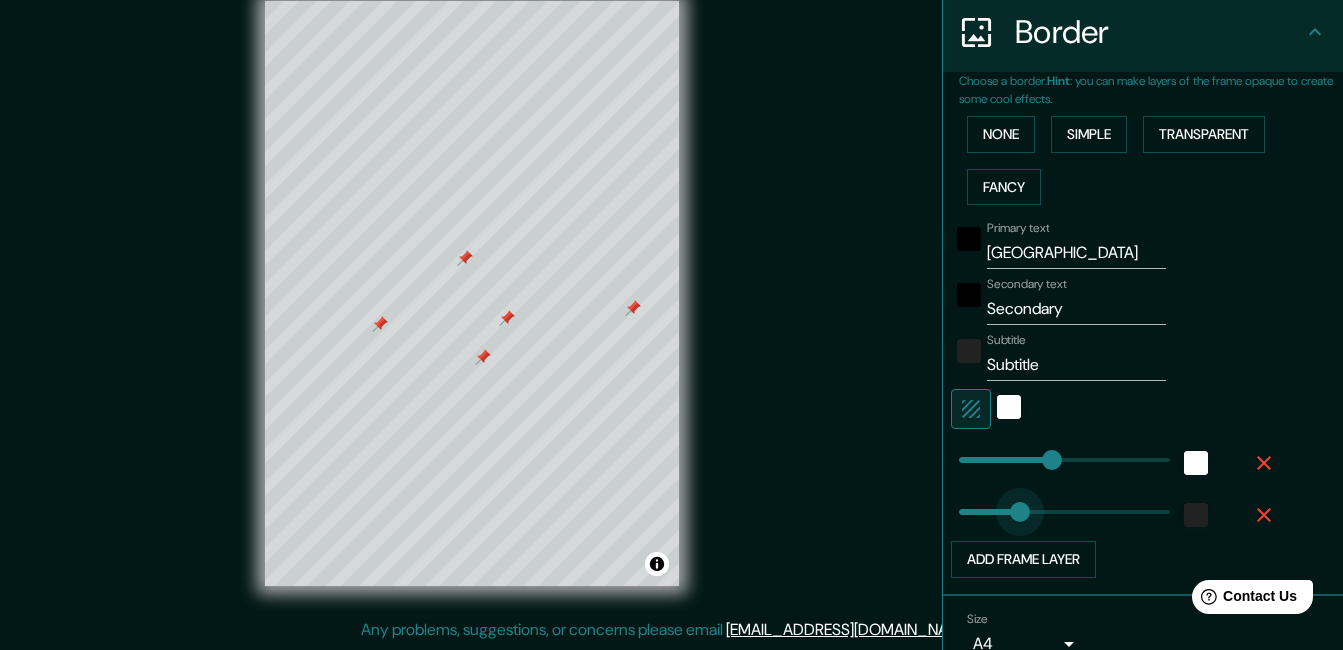 drag, startPoint x: 1043, startPoint y: 511, endPoint x: 1005, endPoint y: 519, distance: 38.832977 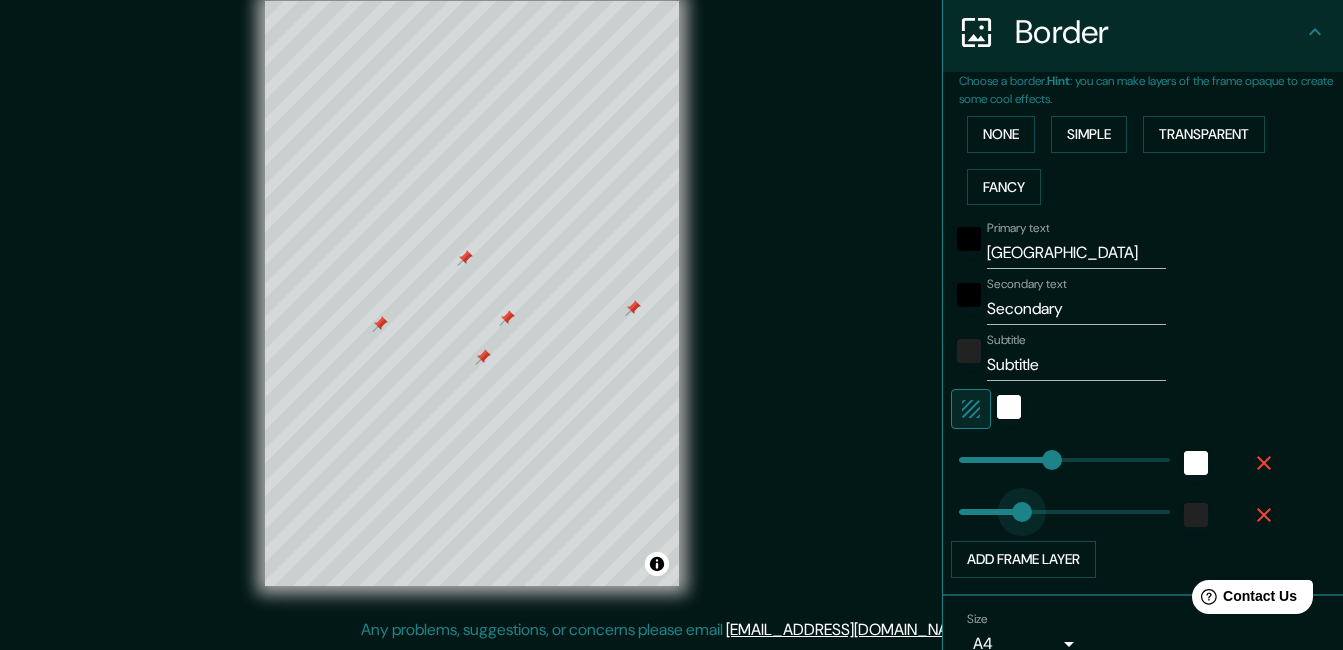 type on "81" 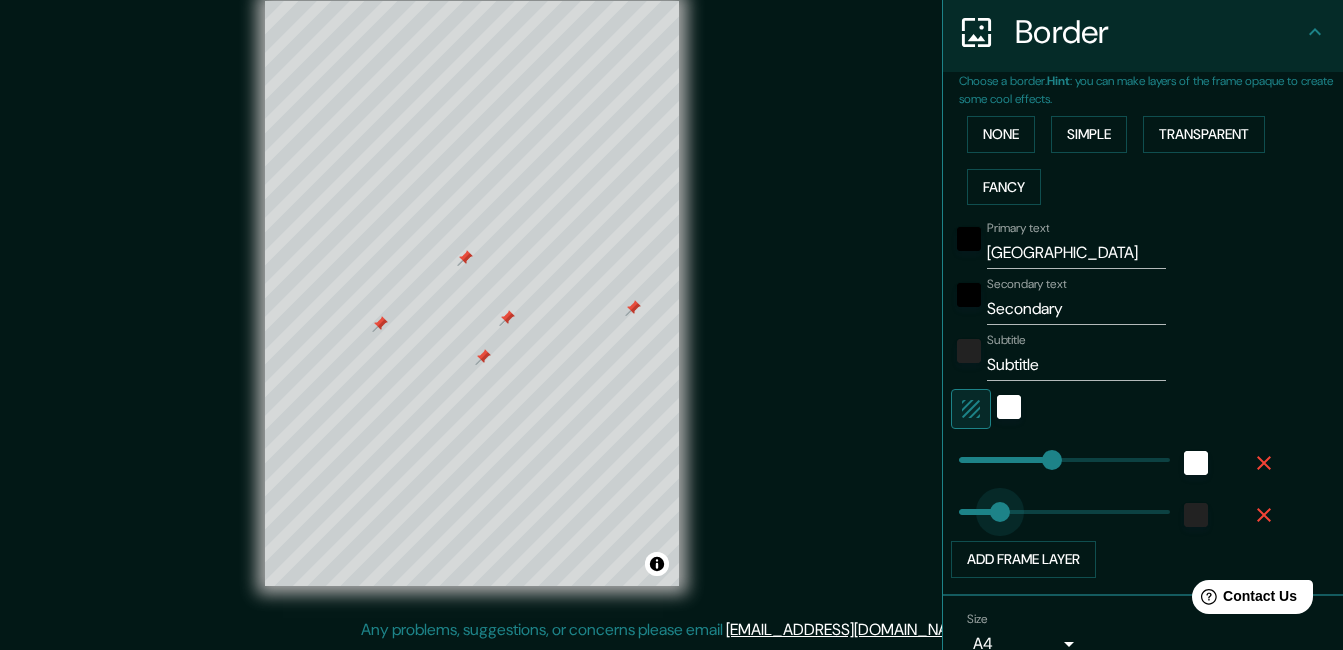 drag, startPoint x: 1007, startPoint y: 514, endPoint x: 985, endPoint y: 515, distance: 22.022715 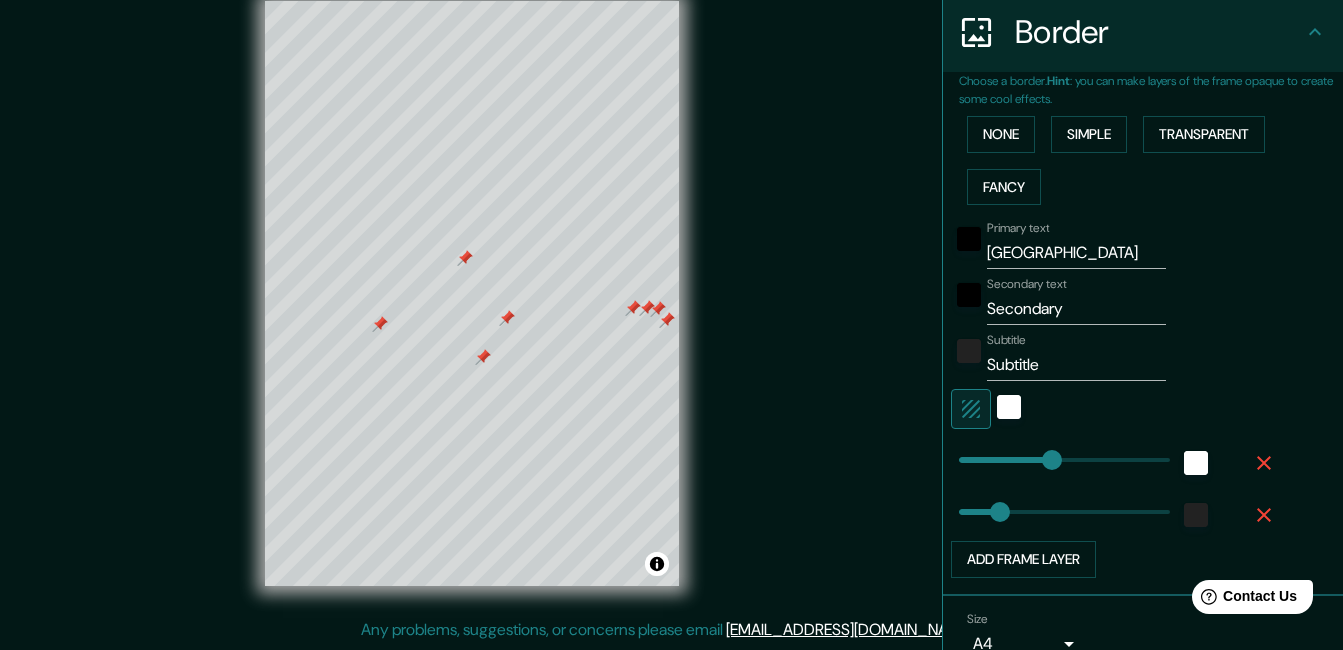 click at bounding box center [667, 320] 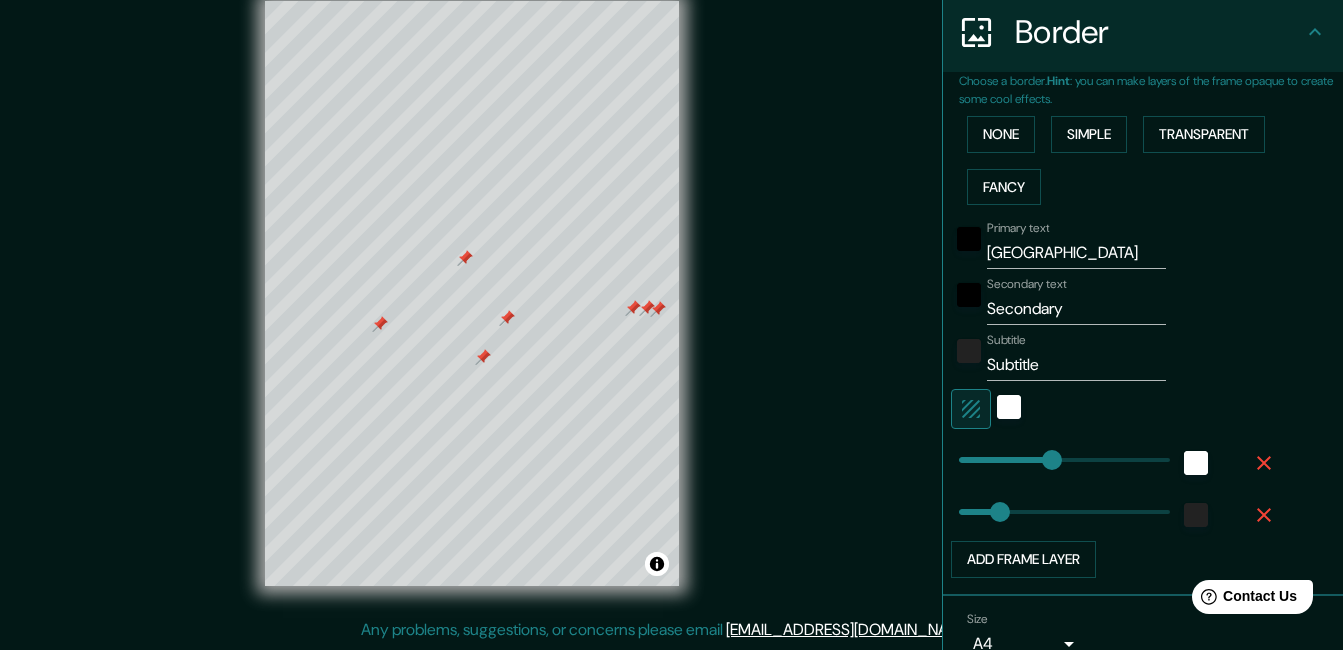 click at bounding box center [658, 309] 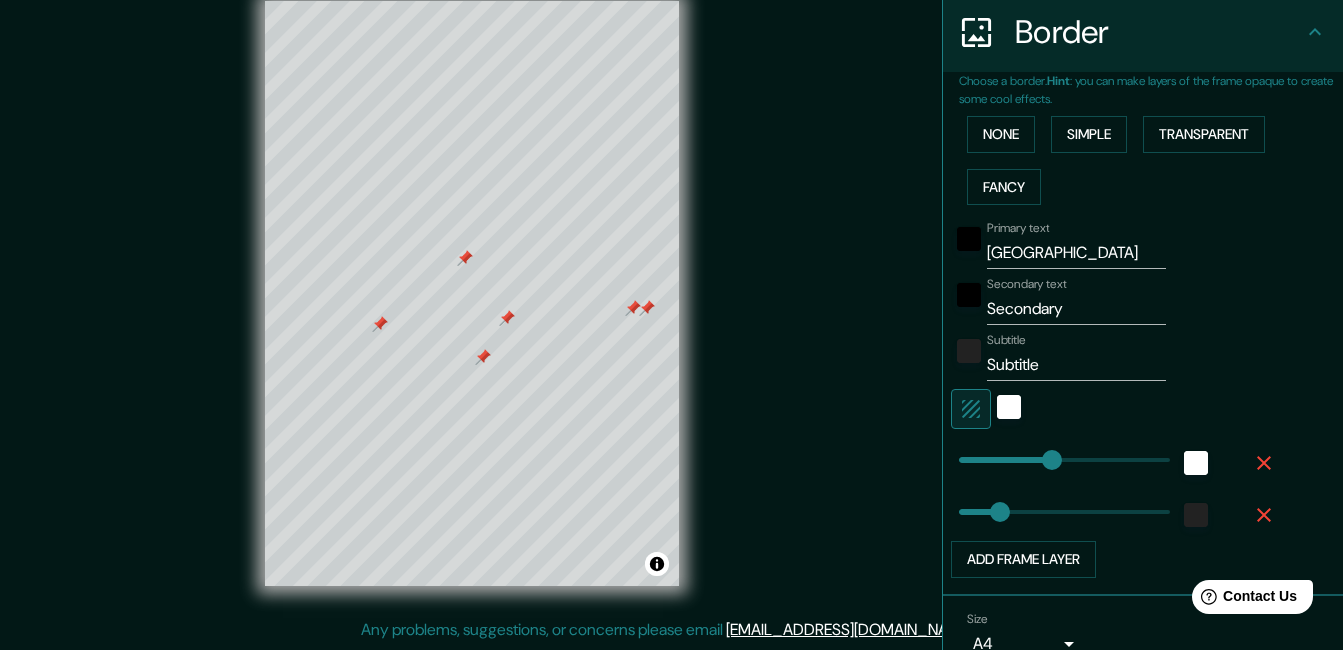 click at bounding box center [647, 308] 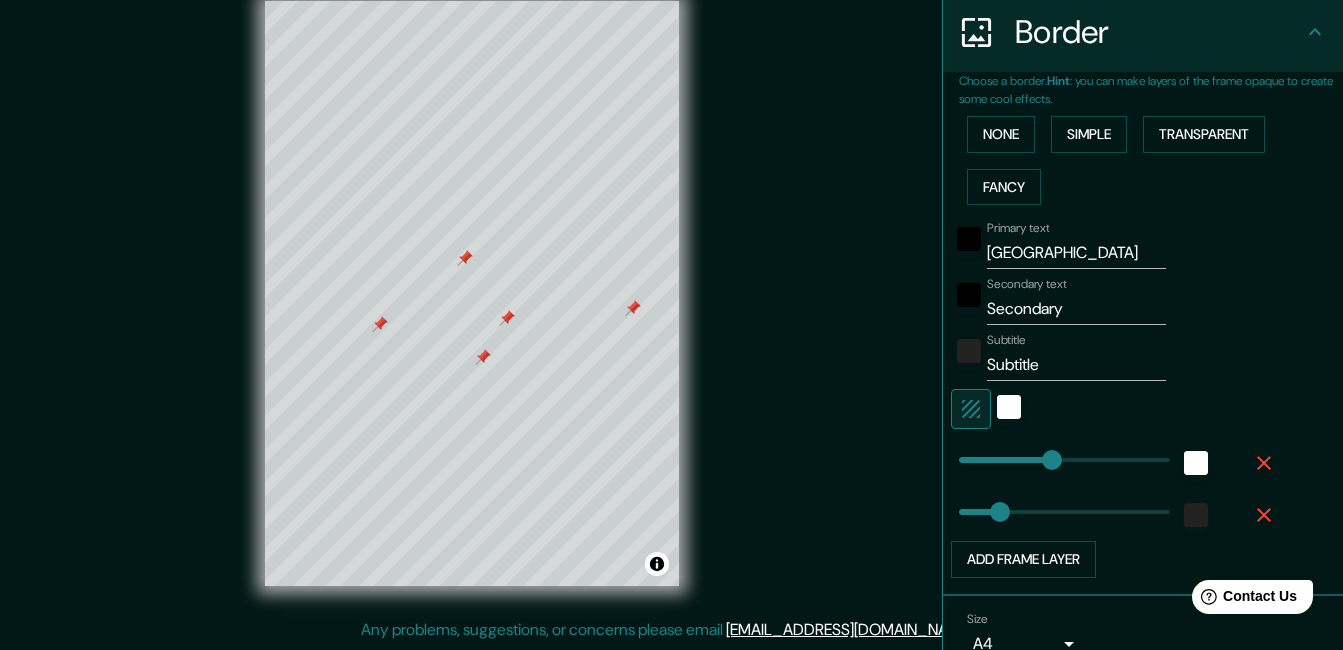 click at bounding box center [633, 308] 